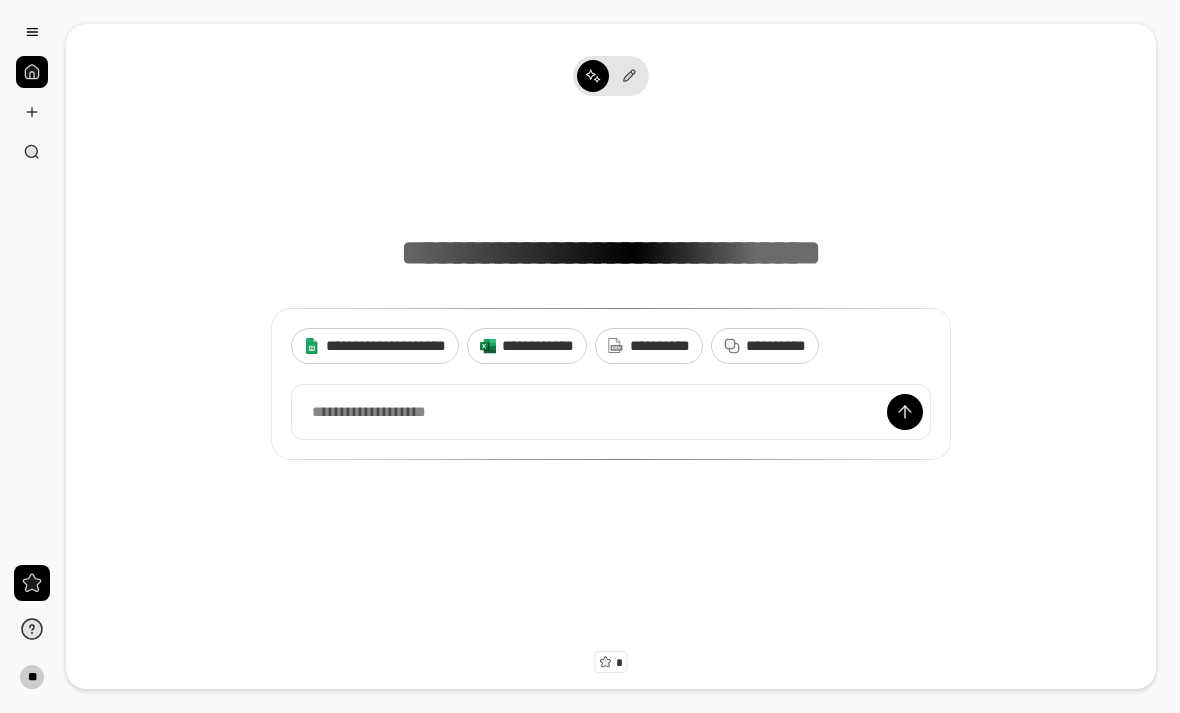 click at bounding box center (32, 112) 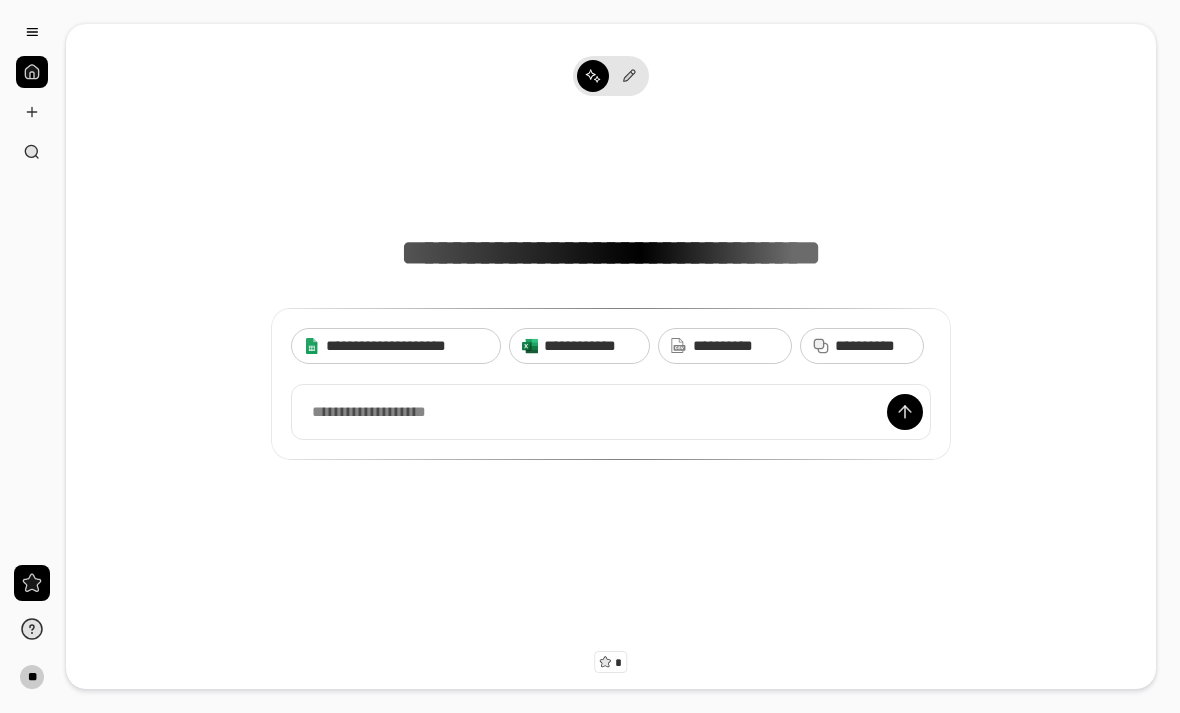 scroll, scrollTop: 0, scrollLeft: 0, axis: both 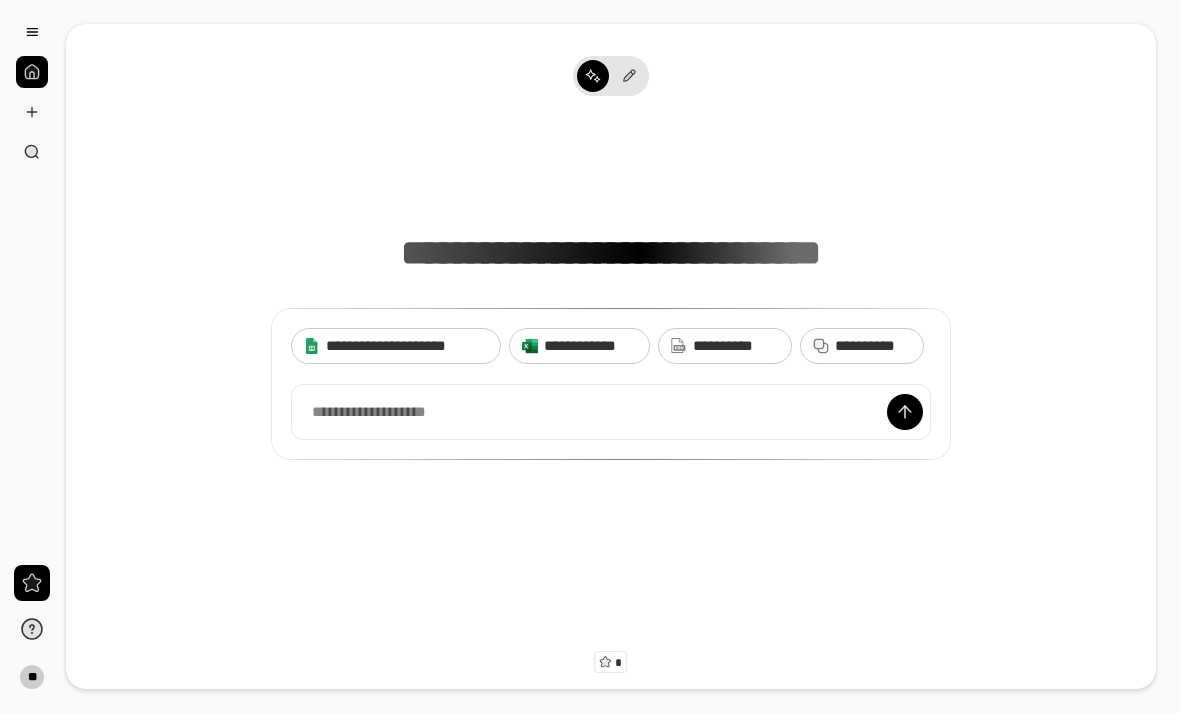 click at bounding box center (32, 112) 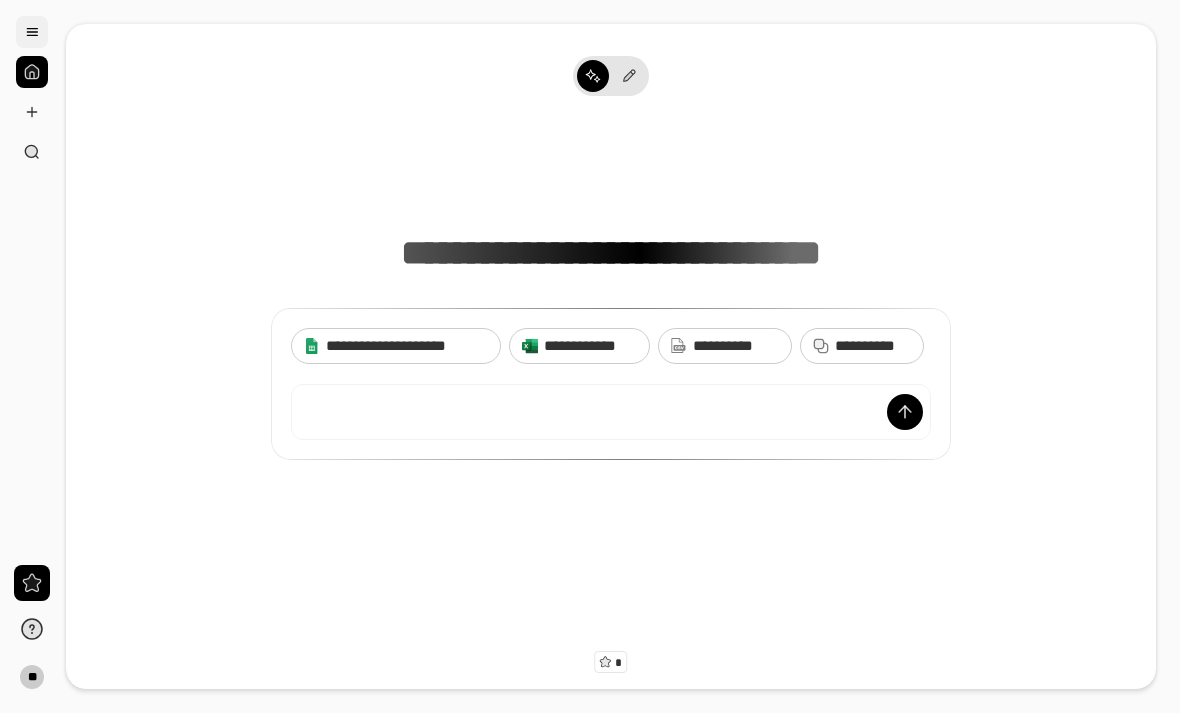 click at bounding box center (32, 32) 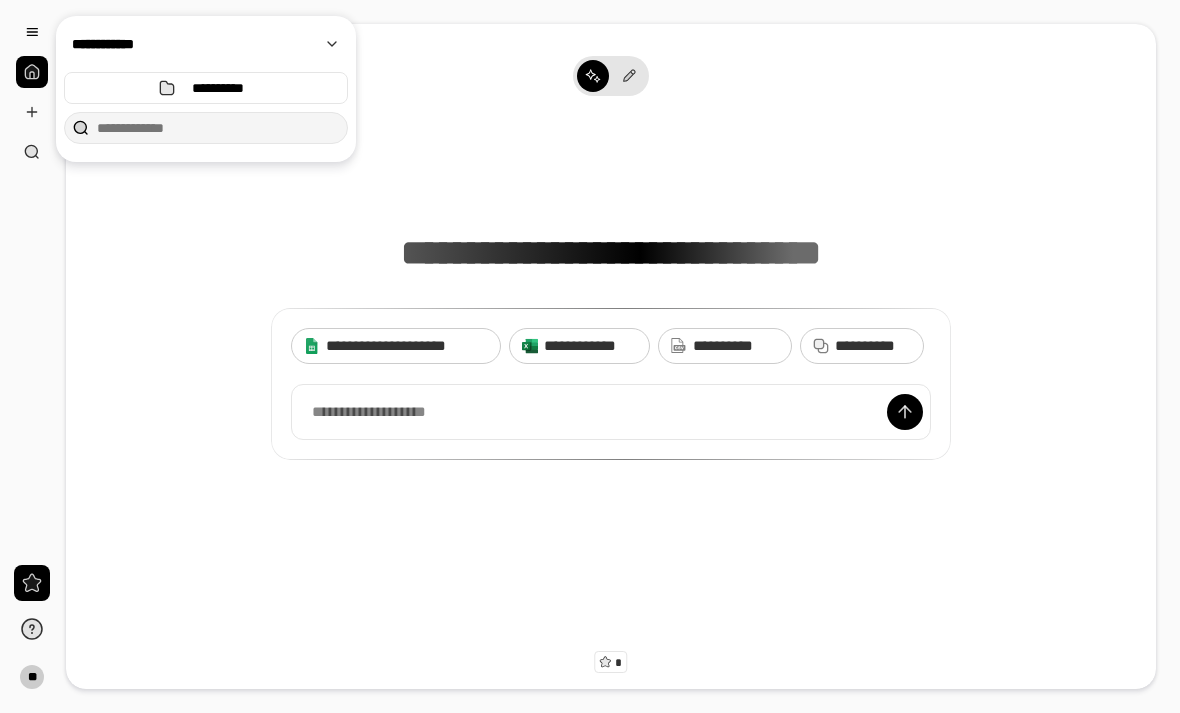 click on "**" at bounding box center (32, 356) 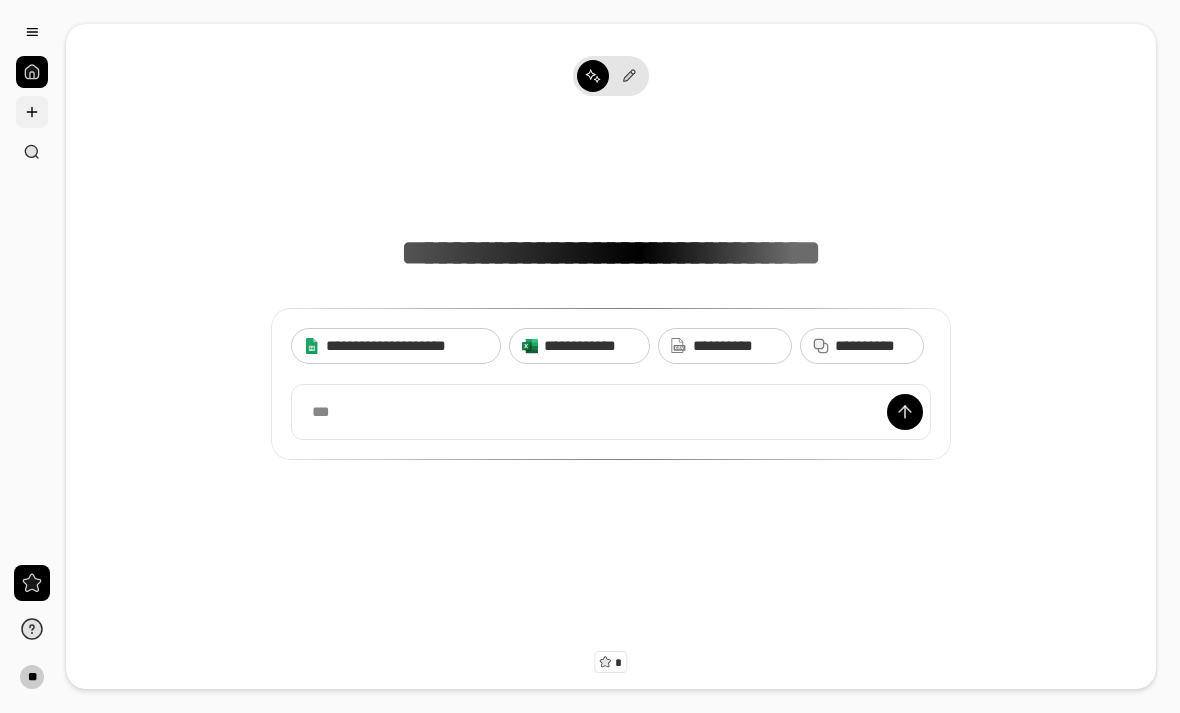 click at bounding box center (32, 112) 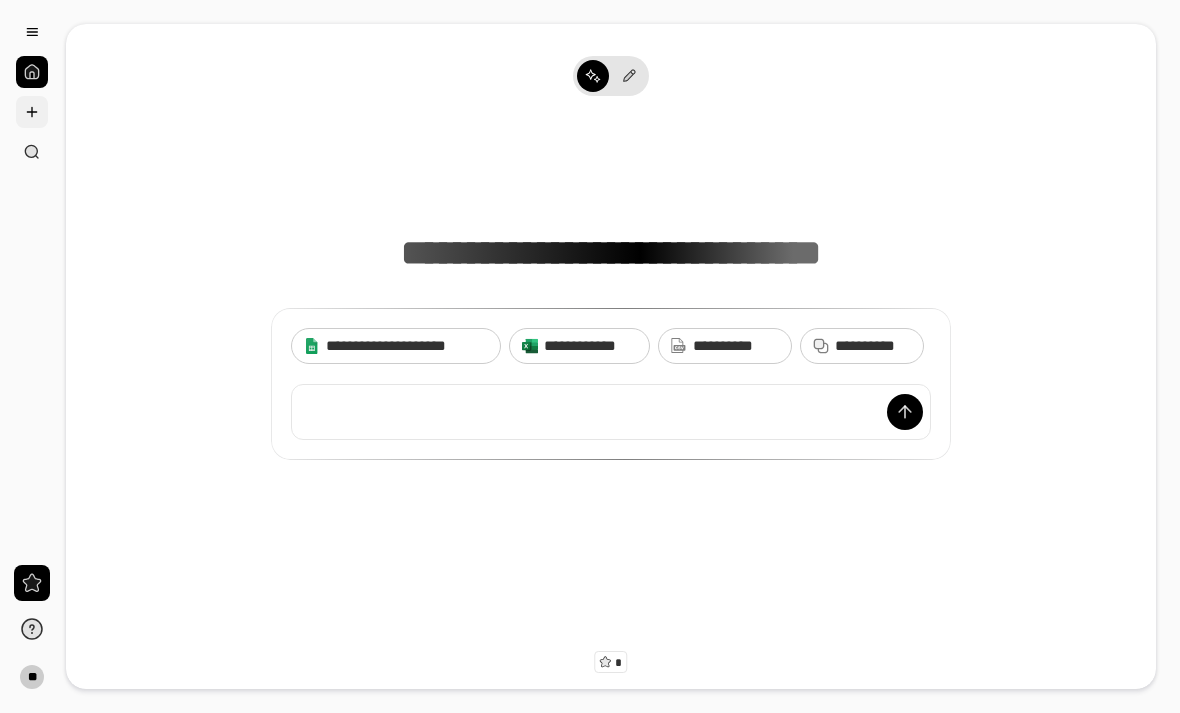 click at bounding box center [32, 112] 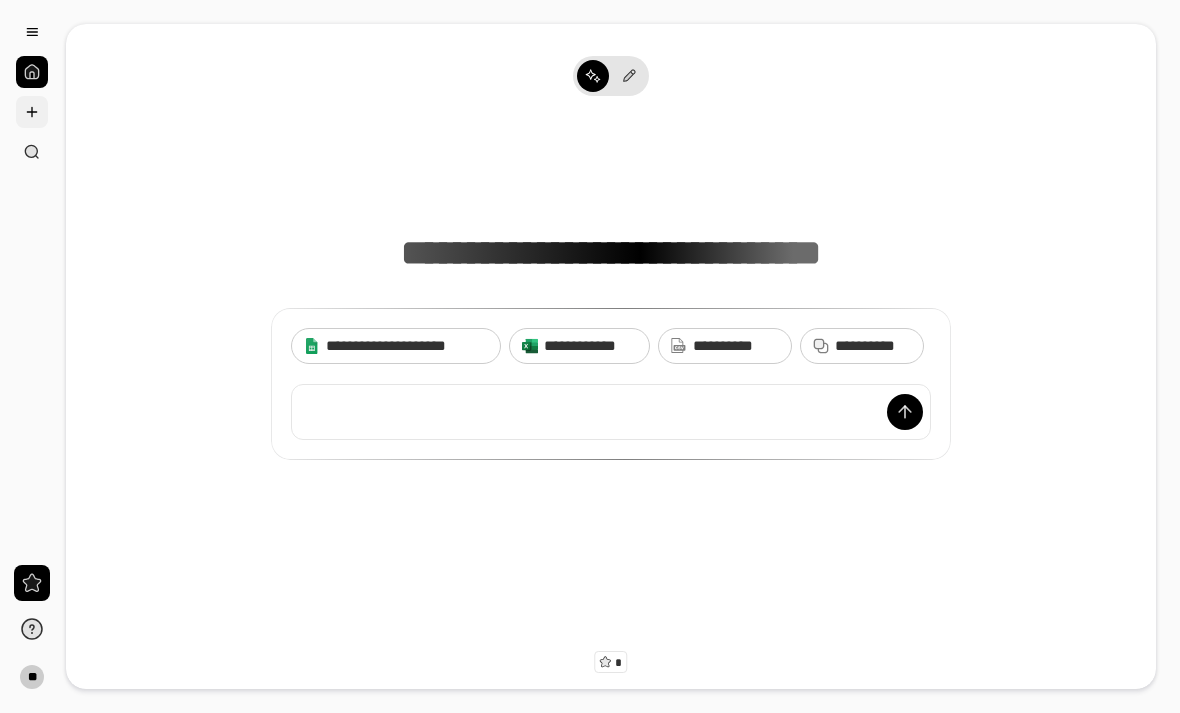 click at bounding box center [32, 112] 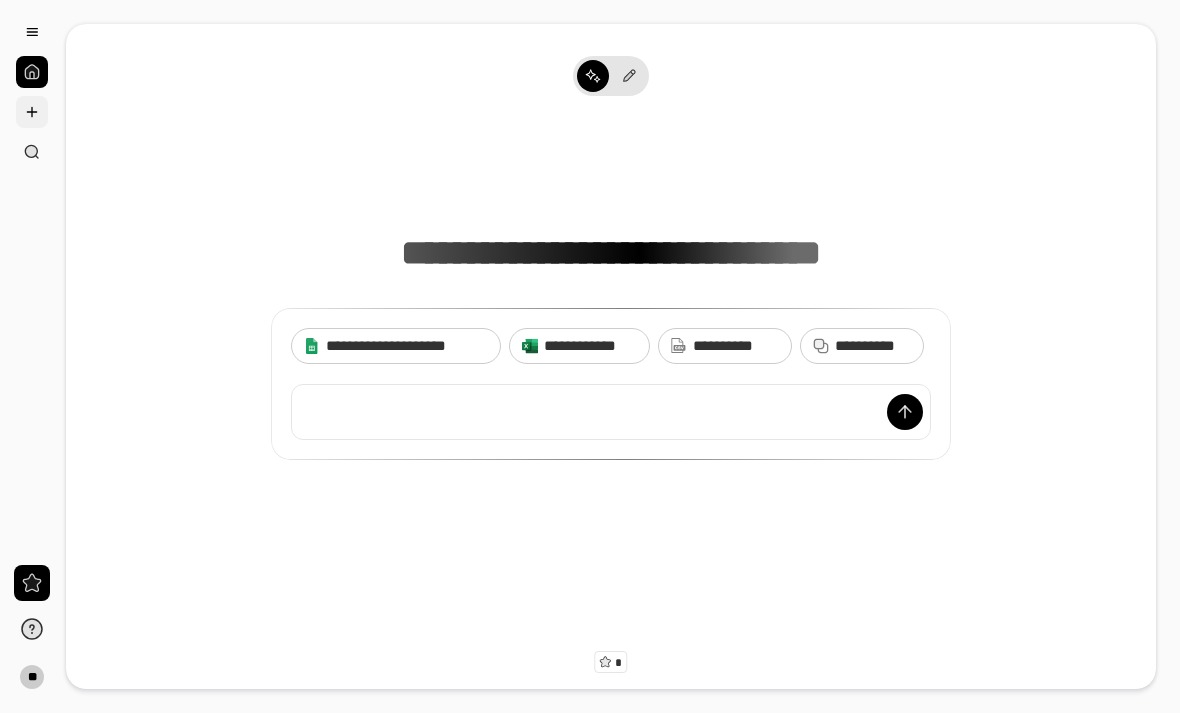 click at bounding box center (32, 112) 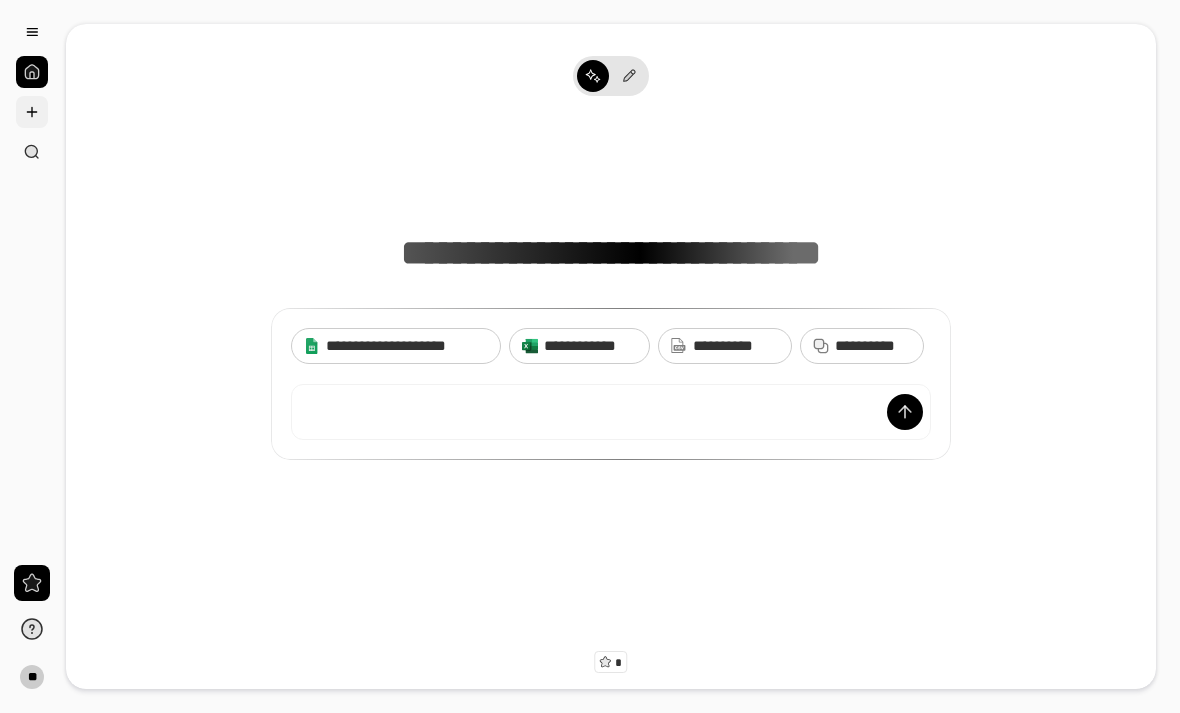 click at bounding box center (32, 112) 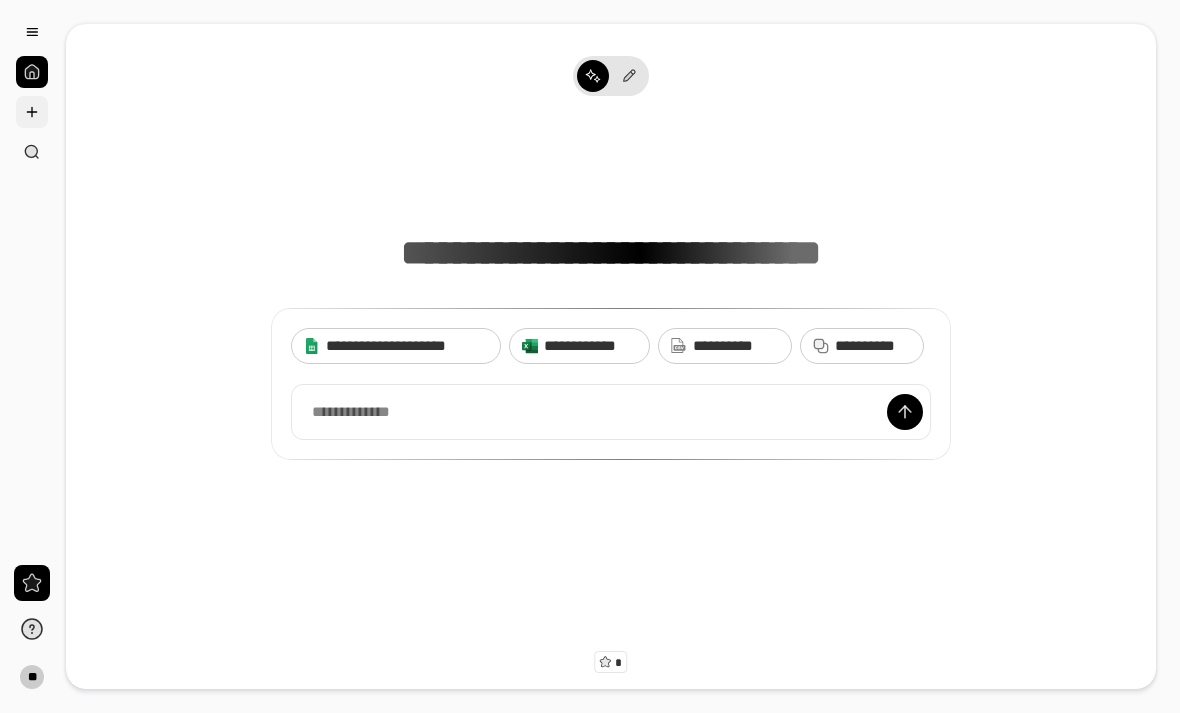 click at bounding box center [32, 112] 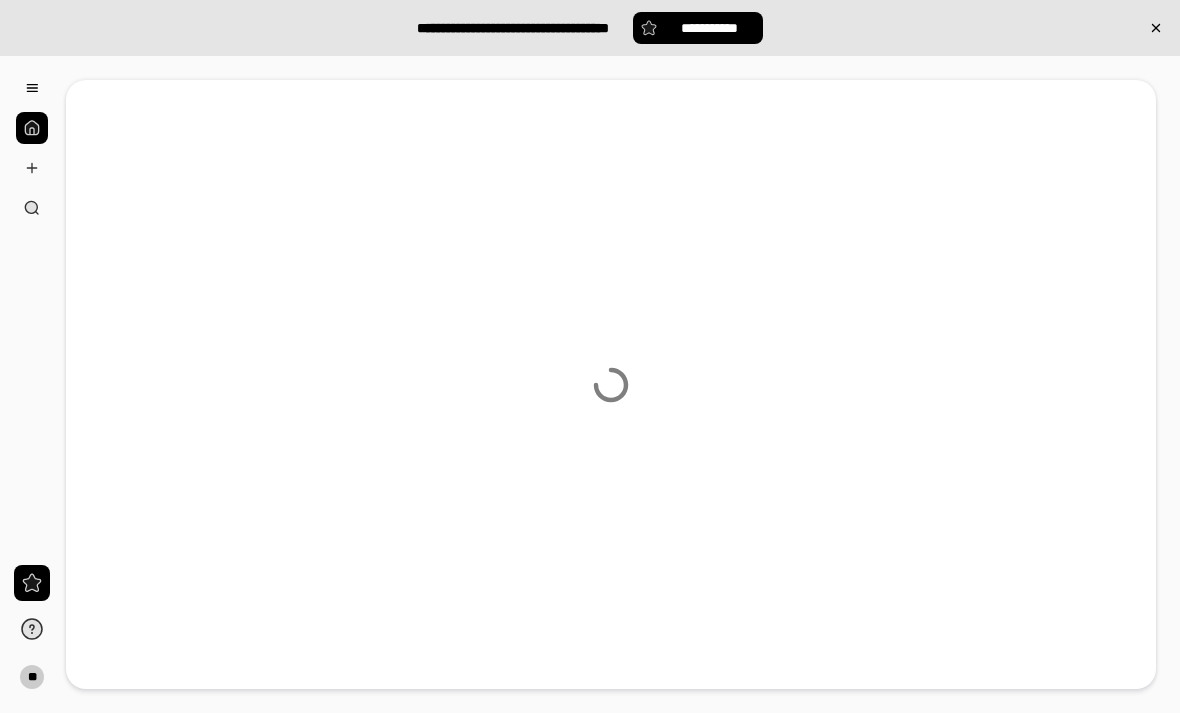 scroll, scrollTop: 0, scrollLeft: 0, axis: both 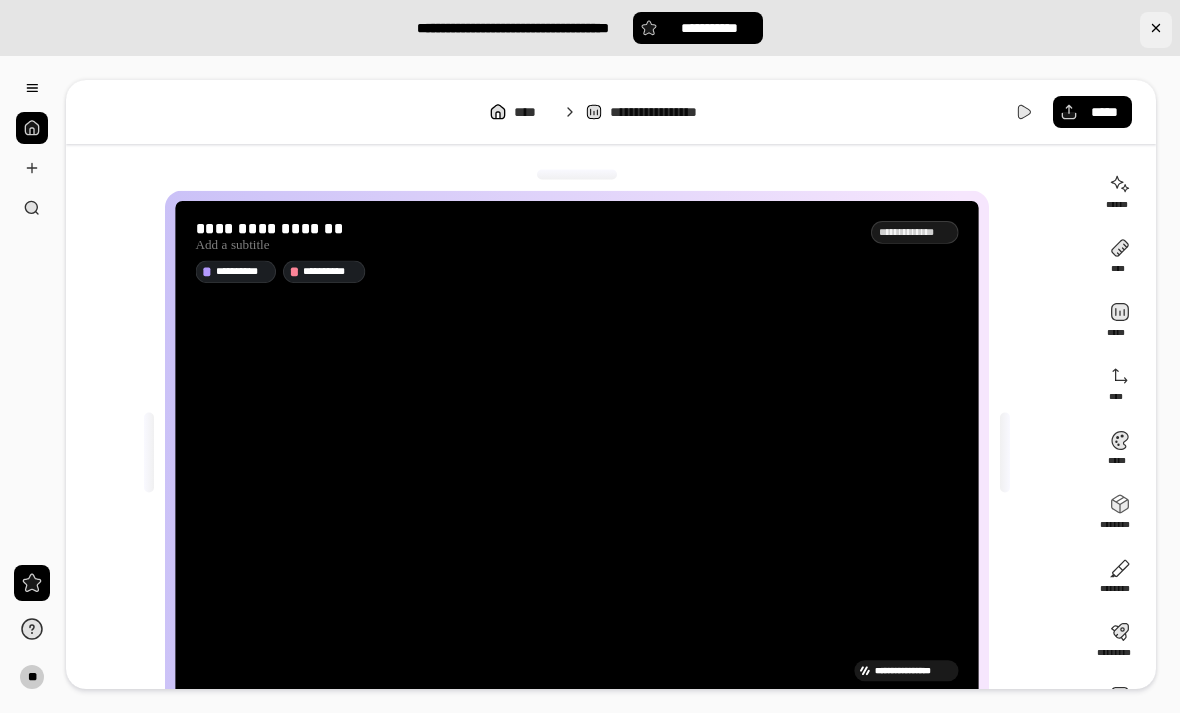 click 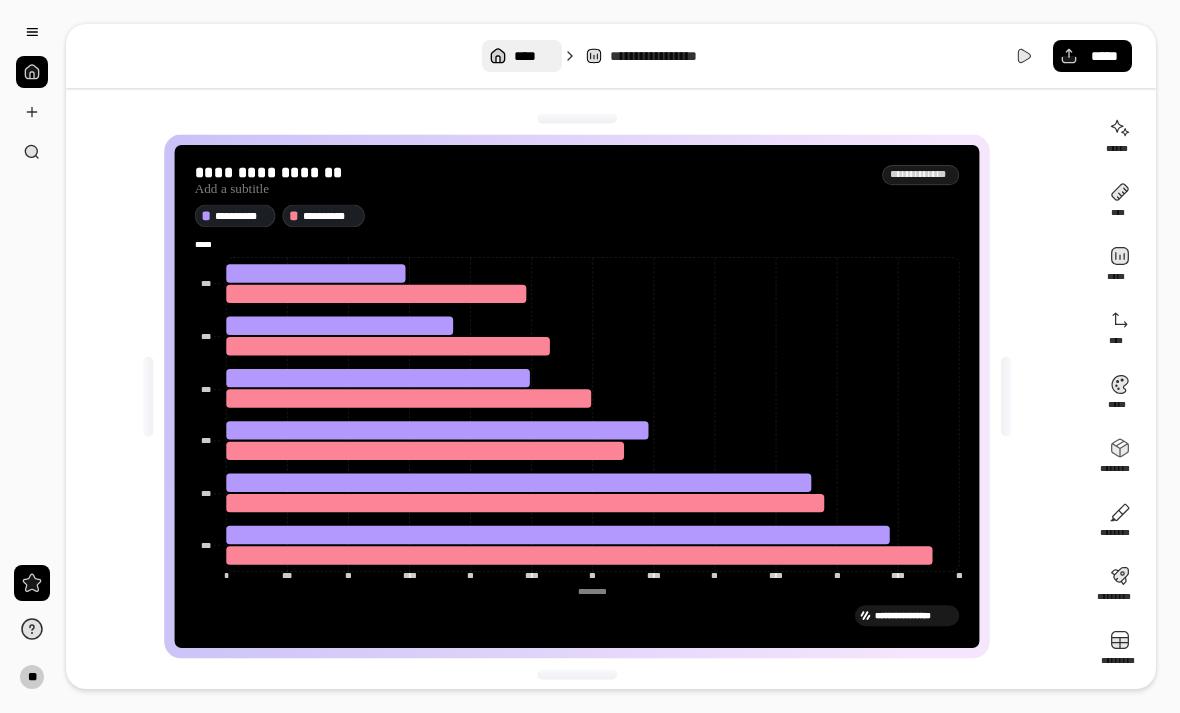 click on "****" at bounding box center (533, 56) 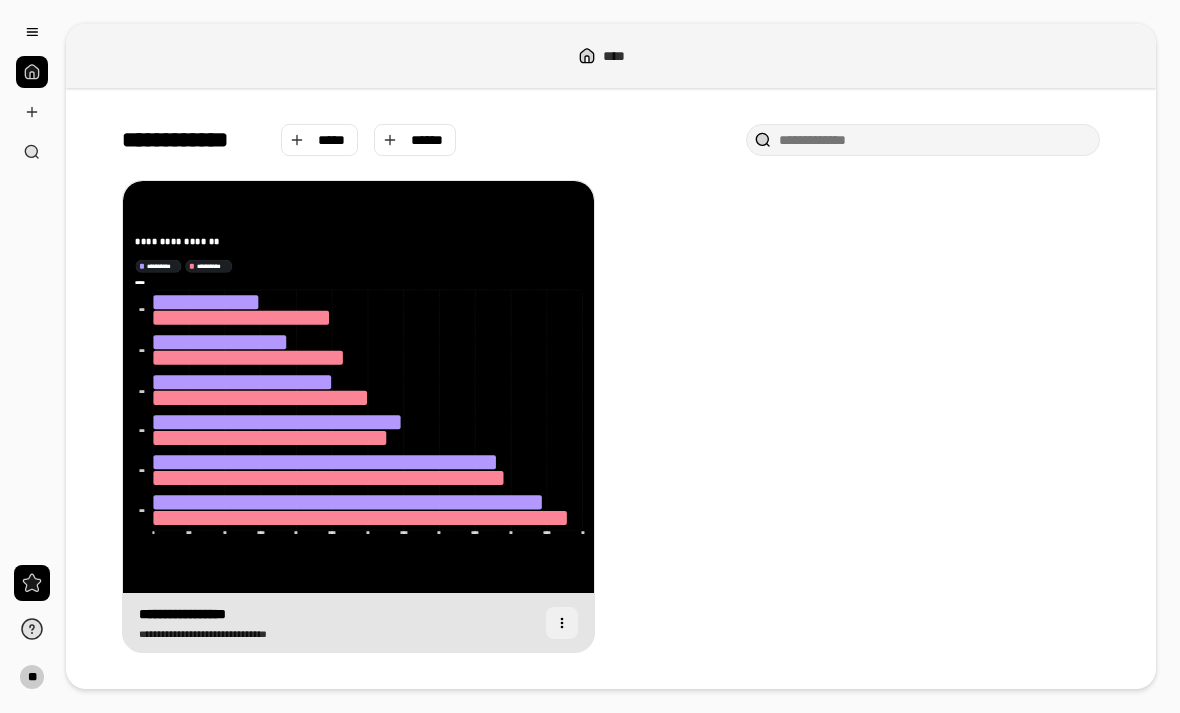 click at bounding box center (562, 623) 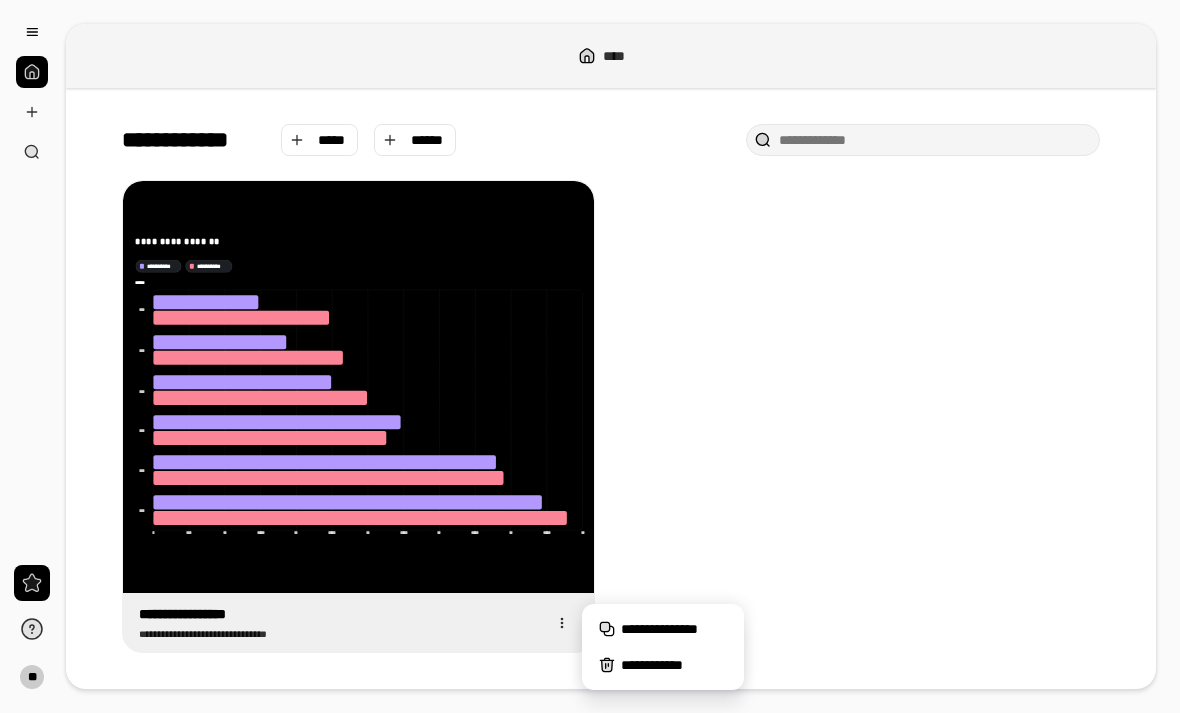 click on "**********" at bounding box center [663, 665] 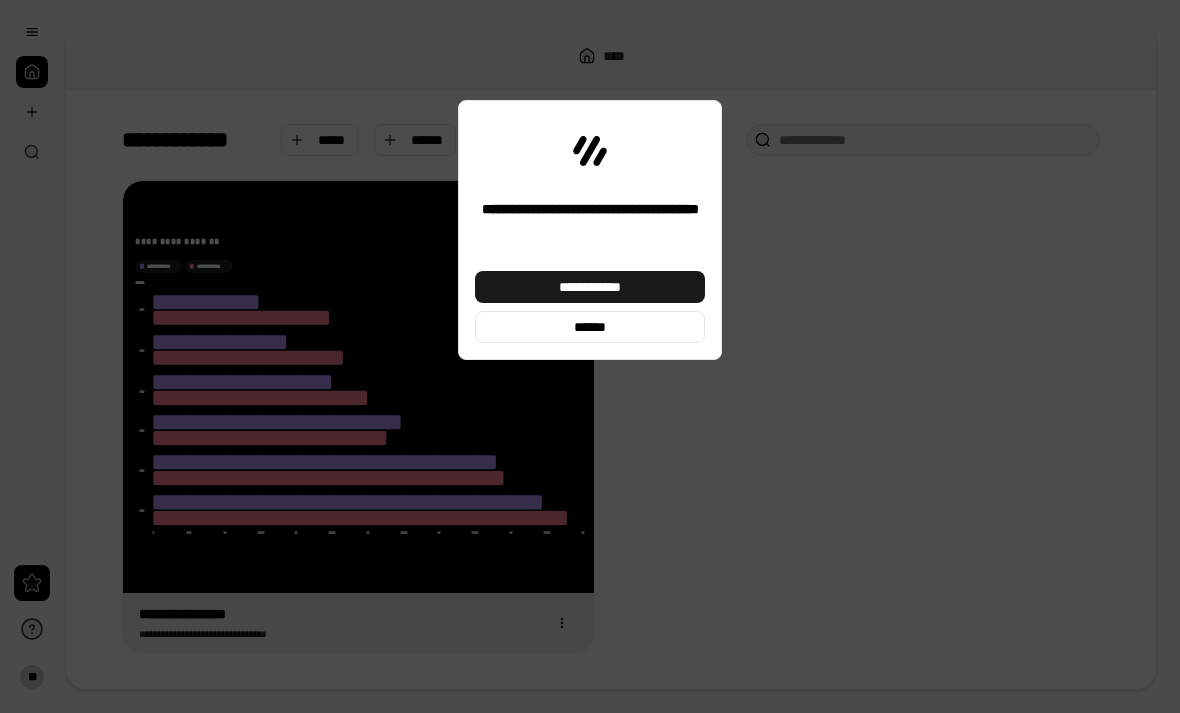 click on "**********" at bounding box center [590, 287] 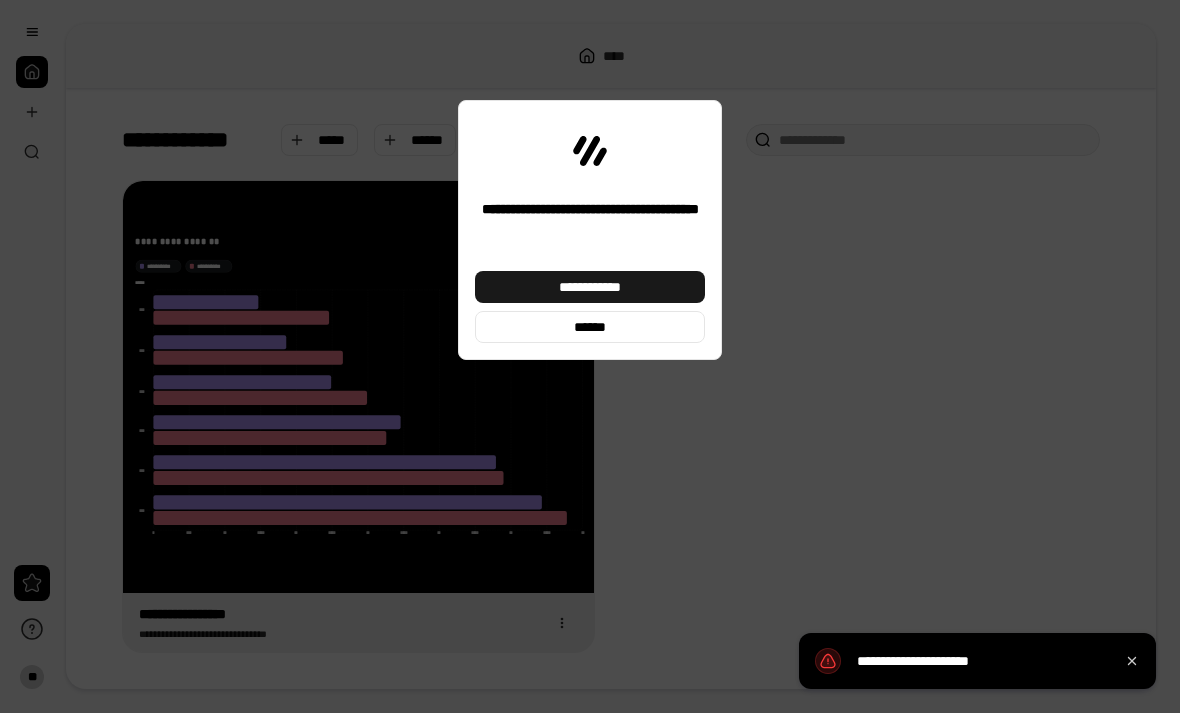 click on "**********" at bounding box center (590, 287) 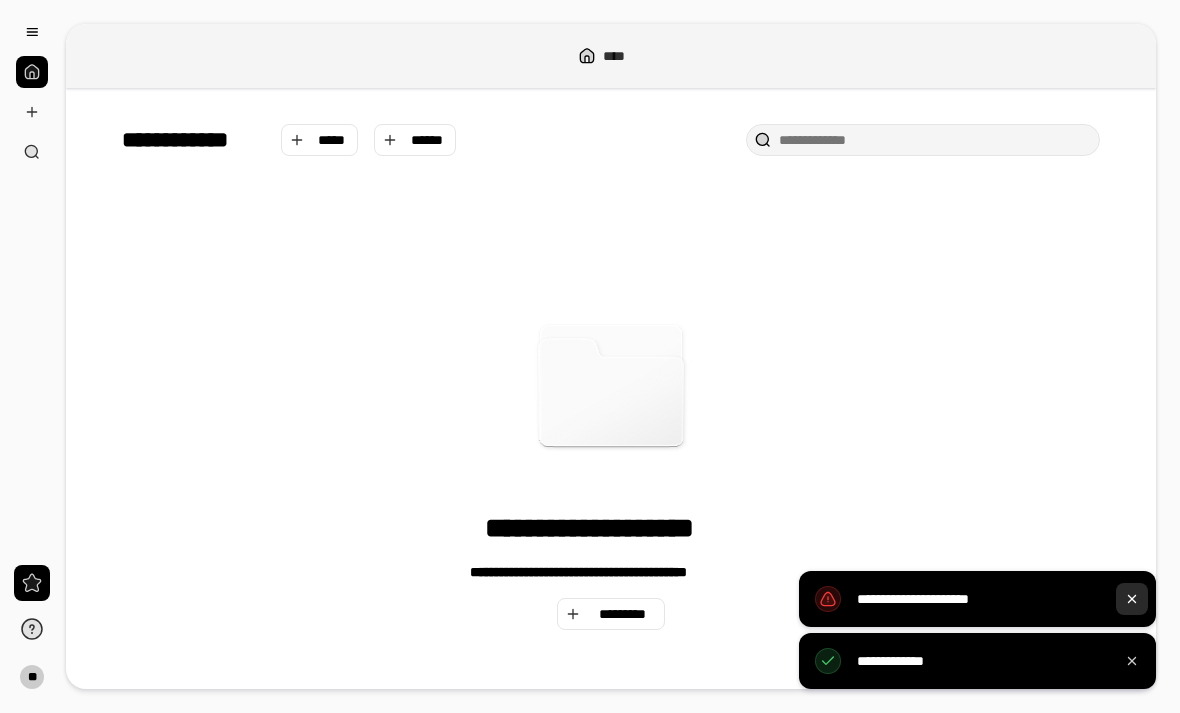click at bounding box center [1132, 599] 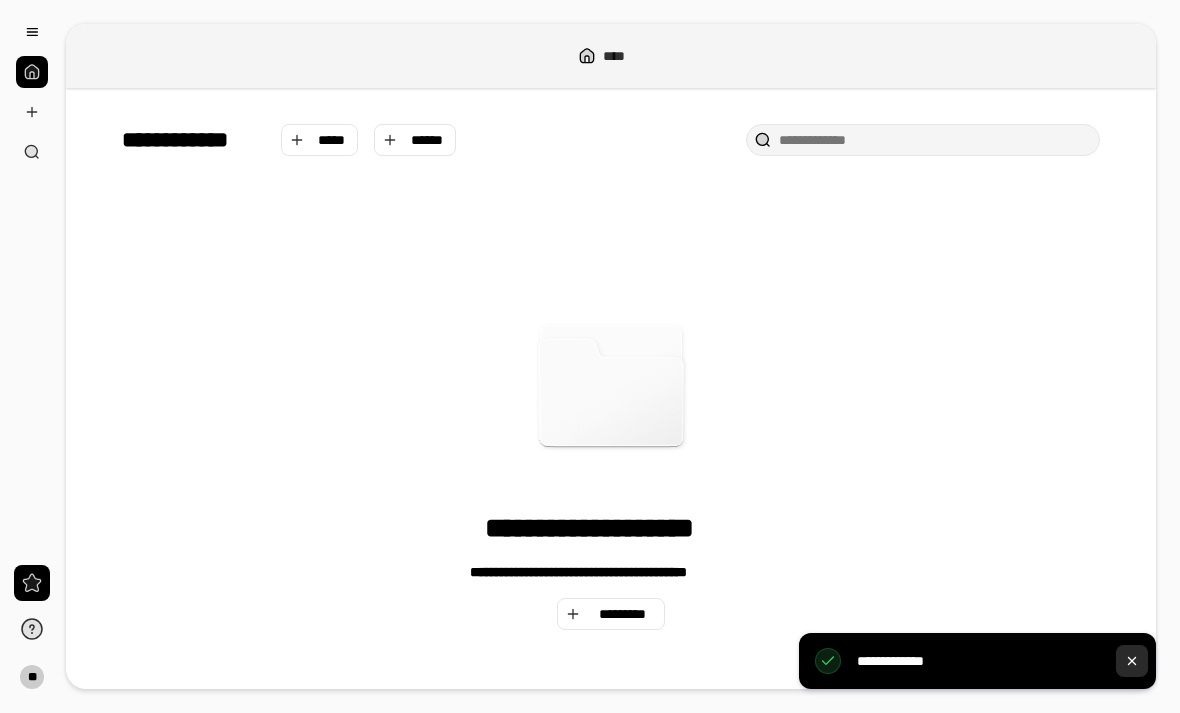 click at bounding box center [1132, 661] 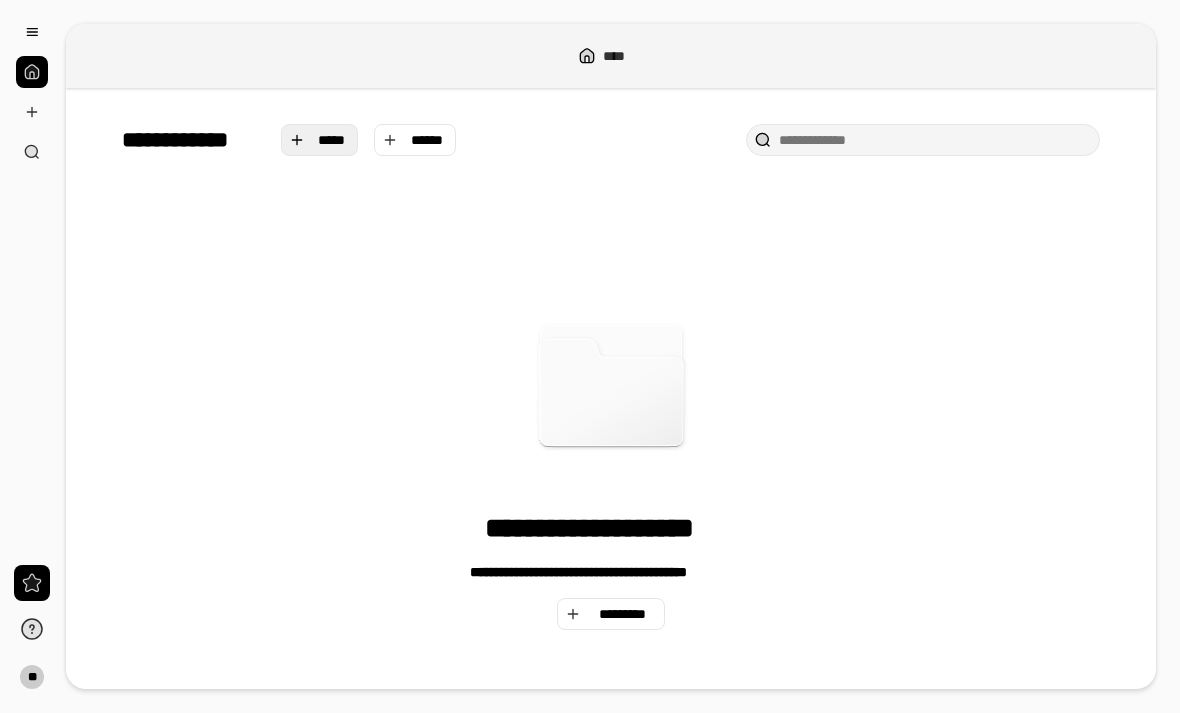 click on "*****" at bounding box center [332, 140] 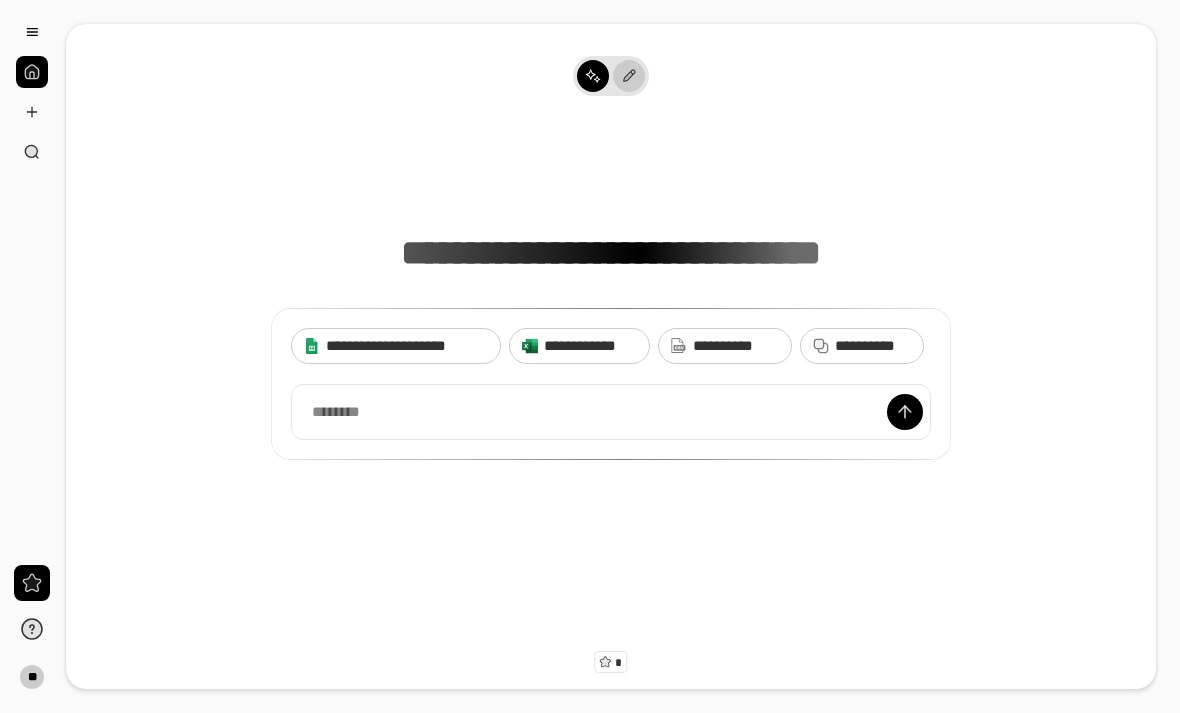 click at bounding box center [629, 76] 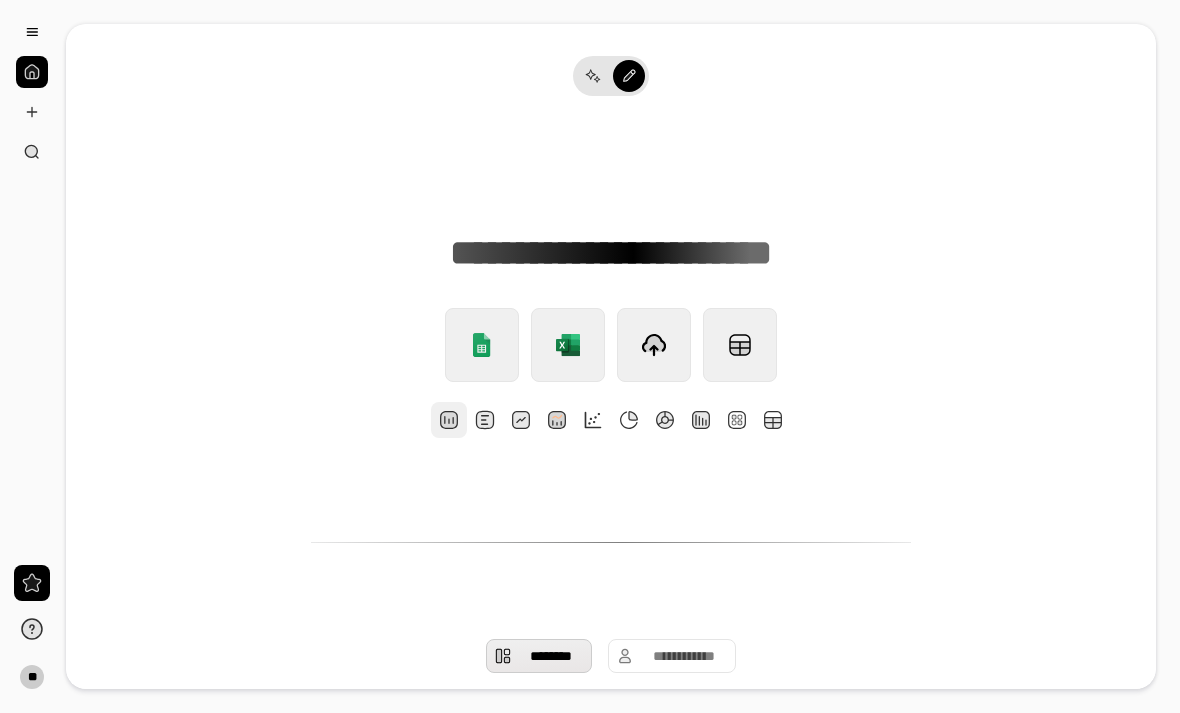 click at bounding box center (449, 420) 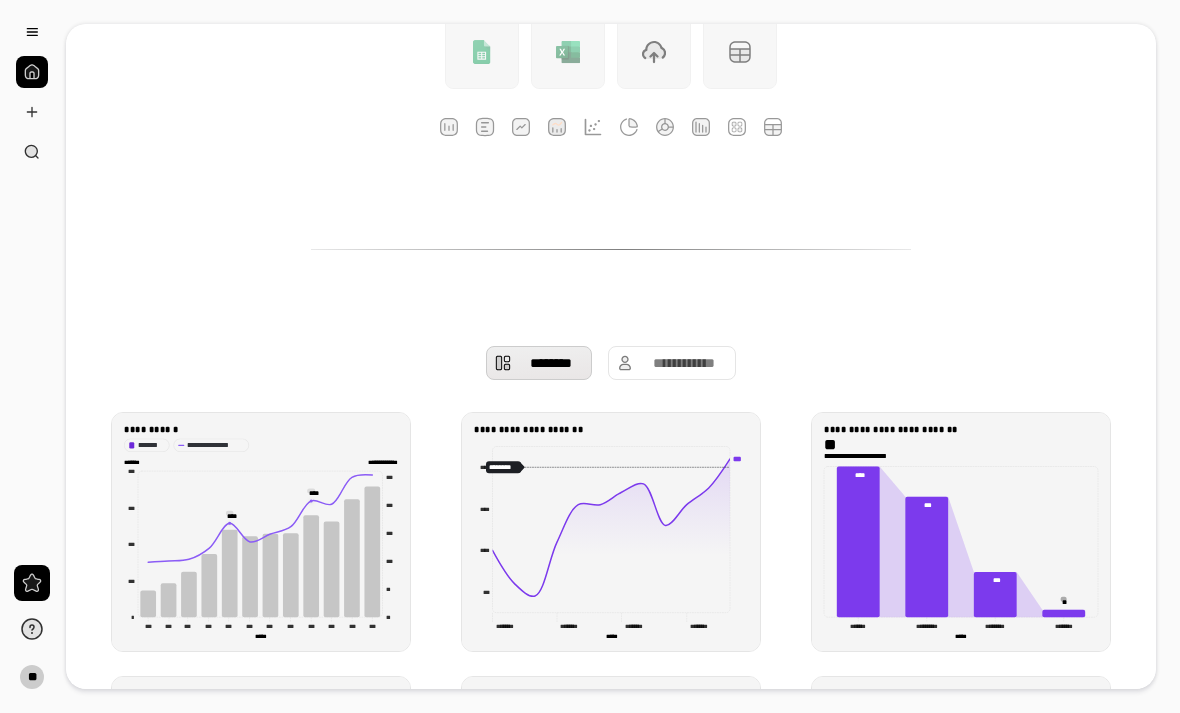 scroll, scrollTop: 410, scrollLeft: 0, axis: vertical 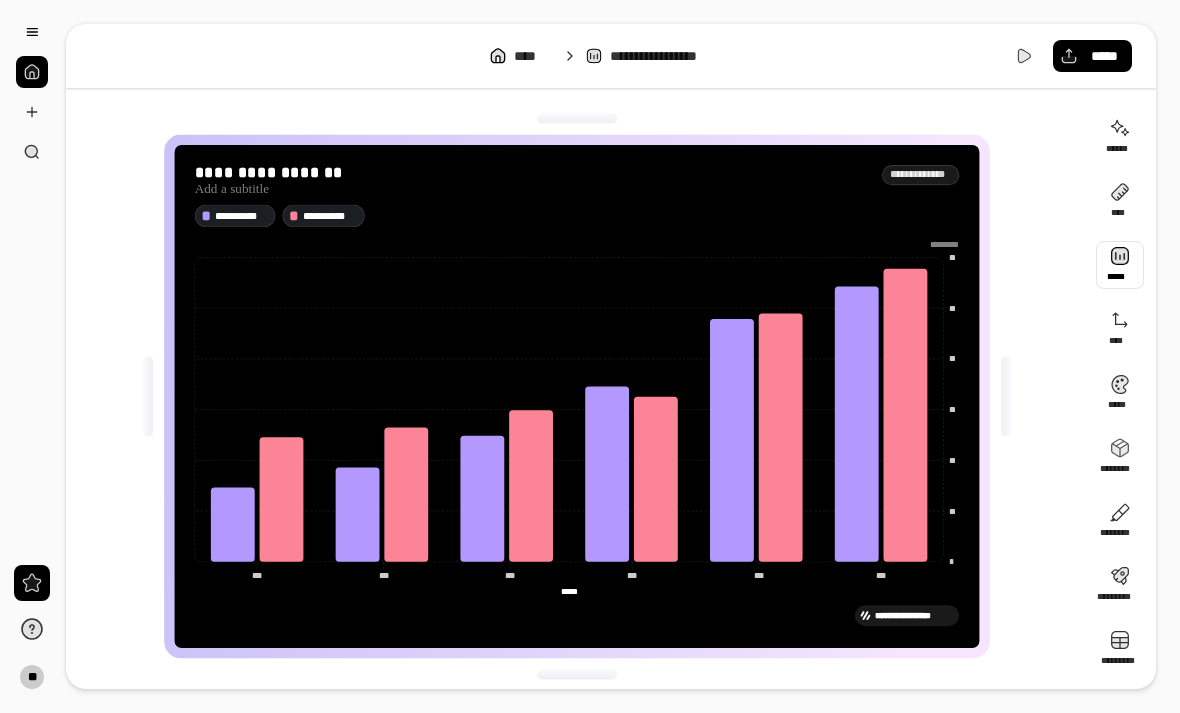 click at bounding box center (1120, 265) 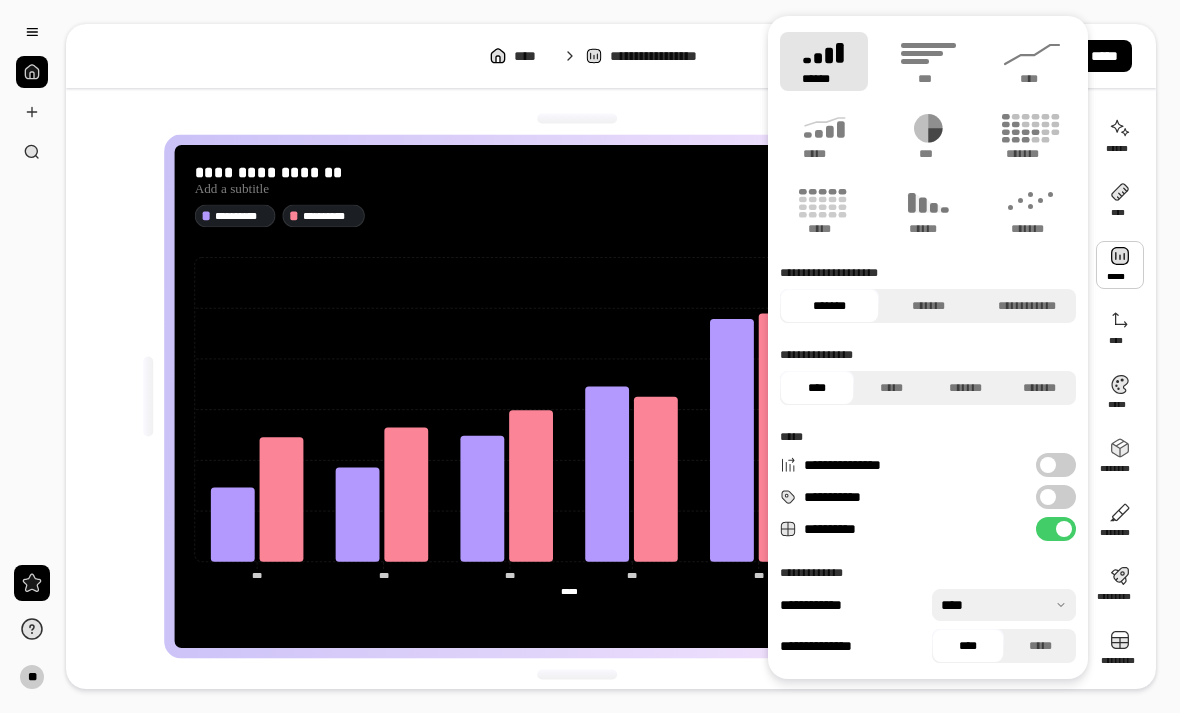 click on "**********" at bounding box center (611, 356) 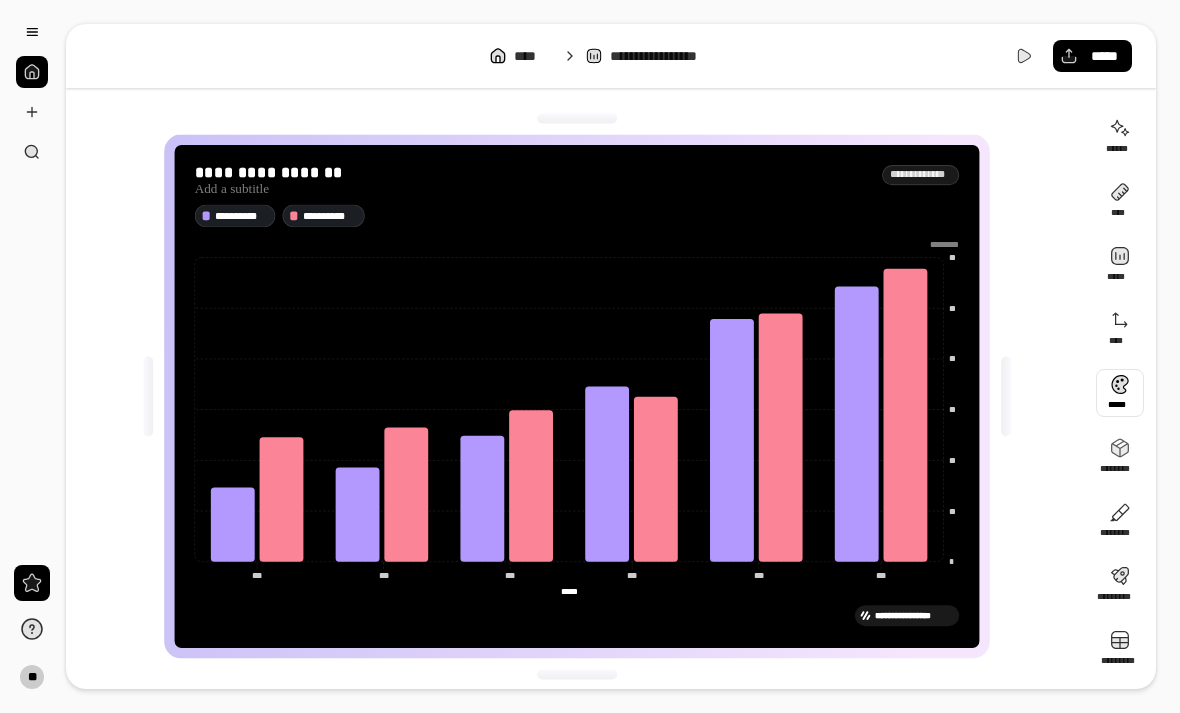 click at bounding box center (1120, 393) 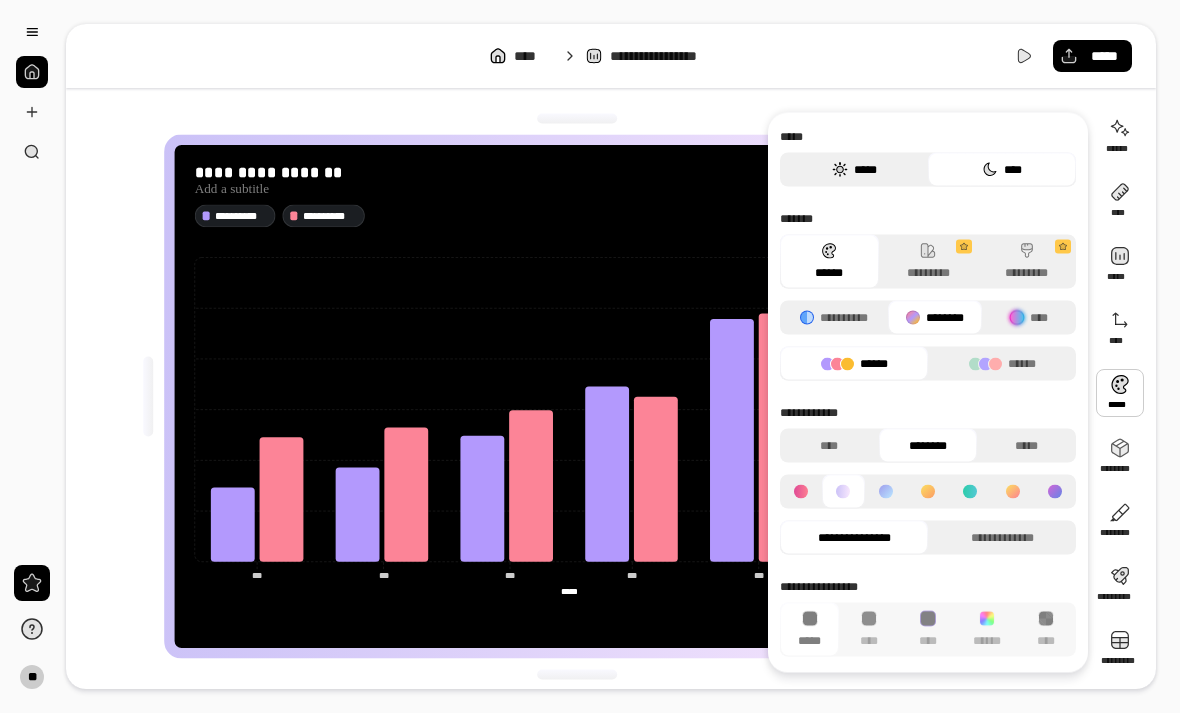 click on "*****" at bounding box center (854, 170) 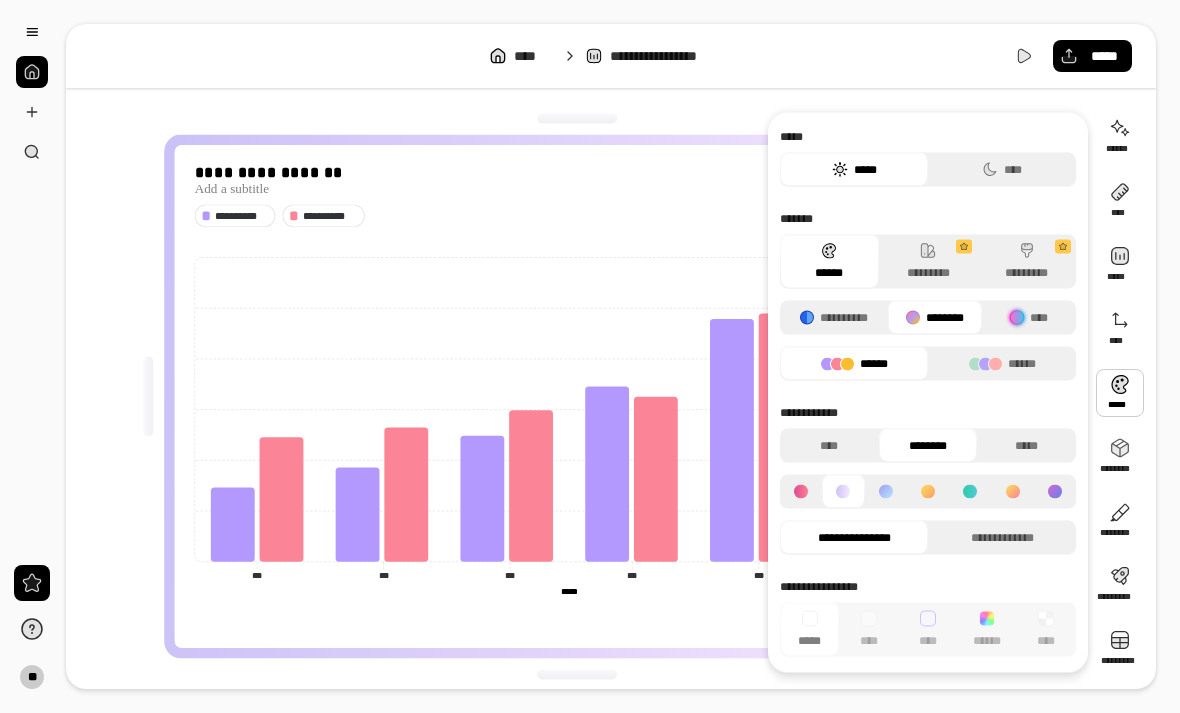 click at bounding box center [886, 492] 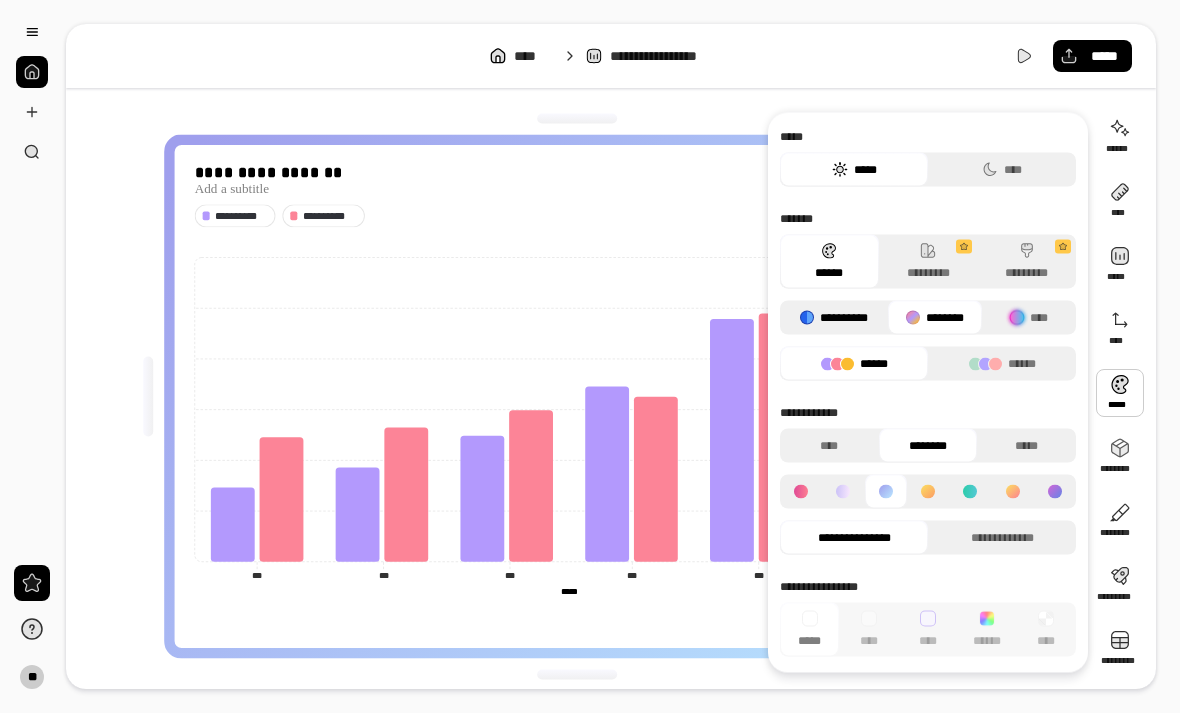 click on "**********" at bounding box center (834, 318) 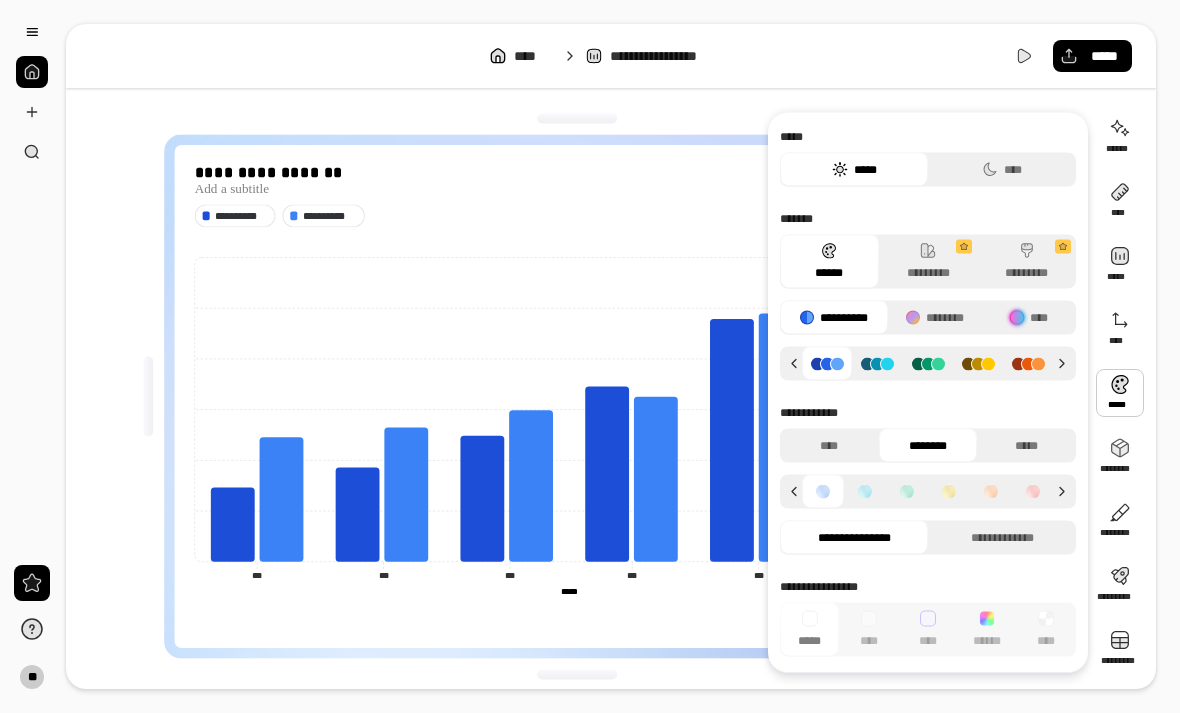 click 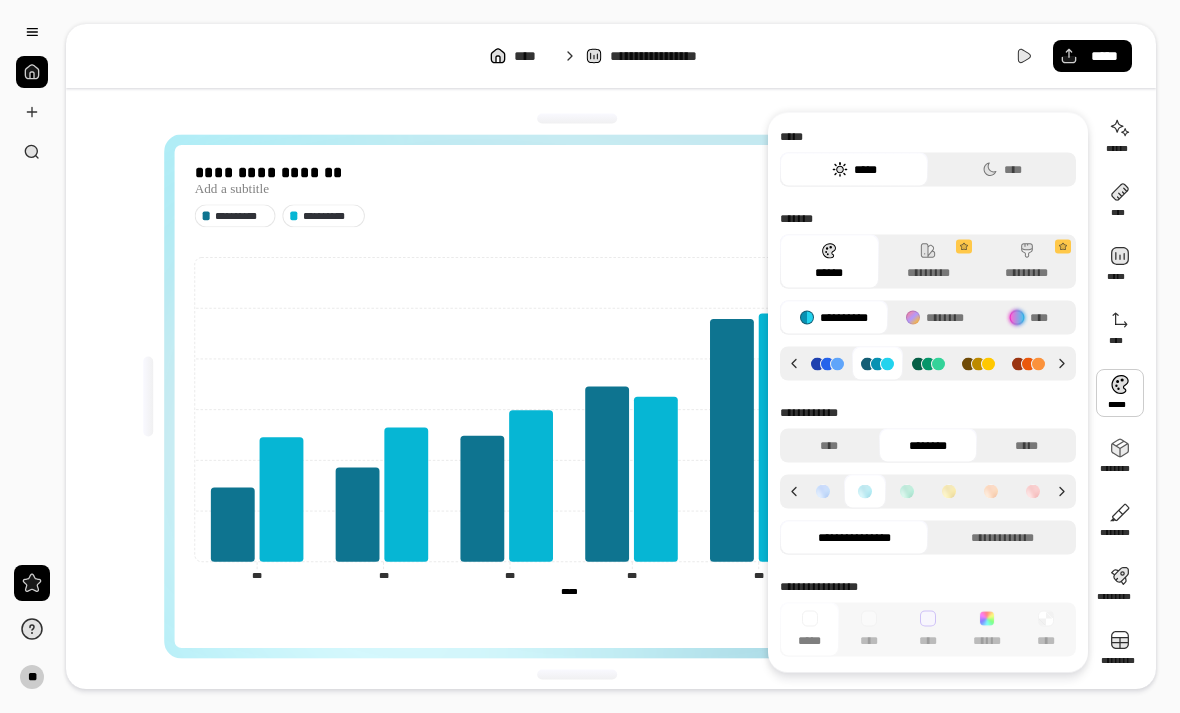 click 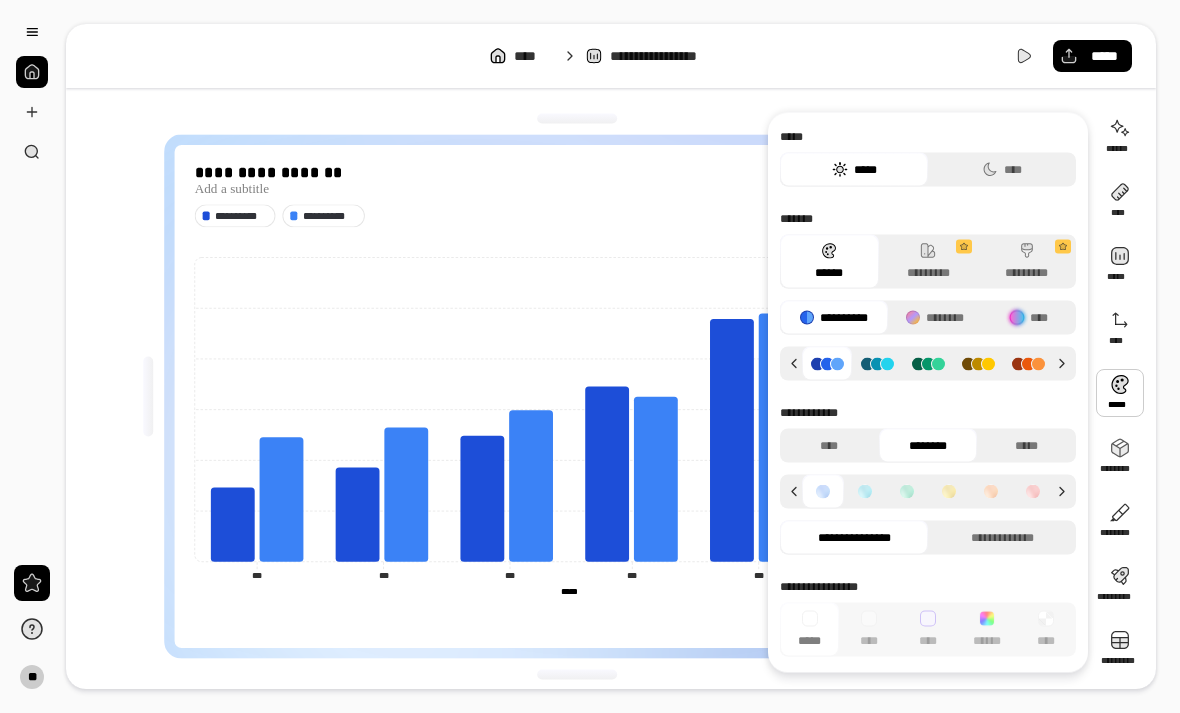 click 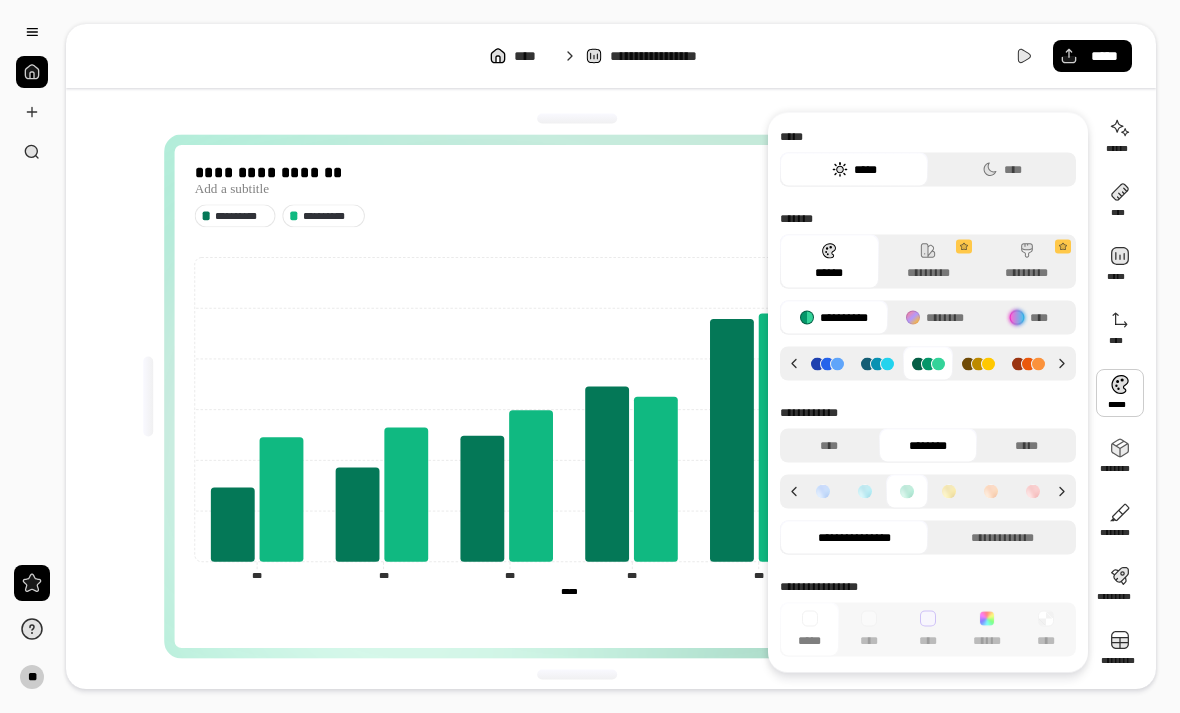 click 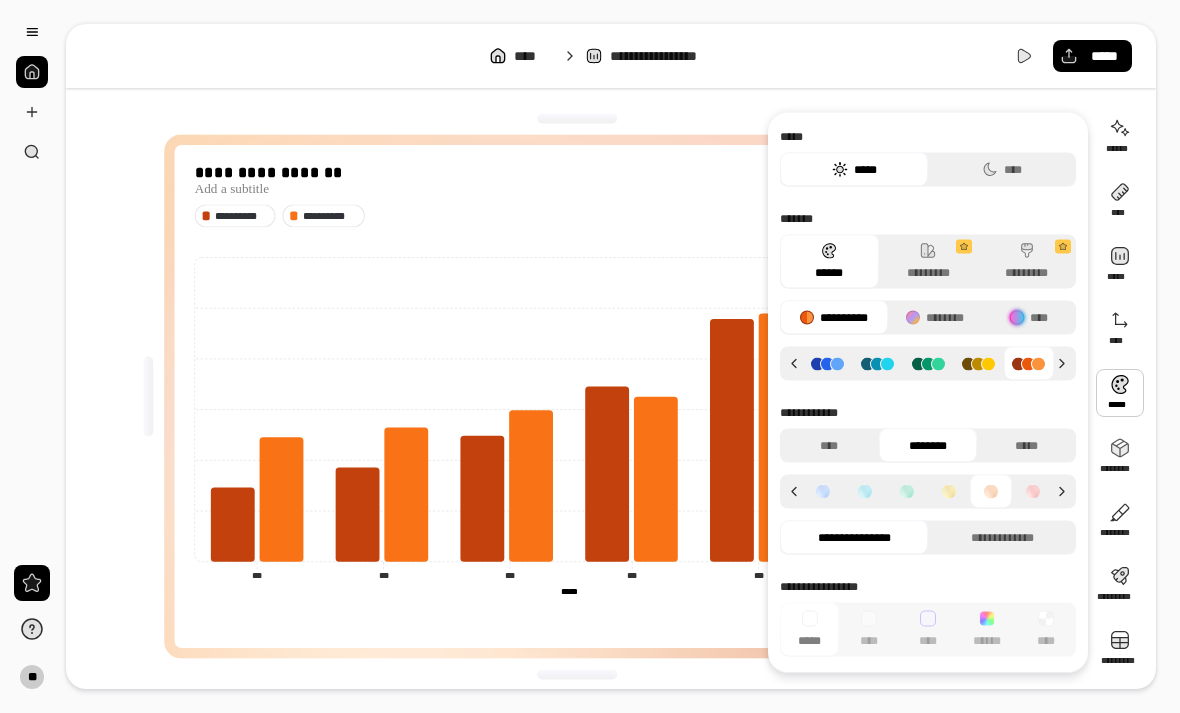click at bounding box center (577, 118) 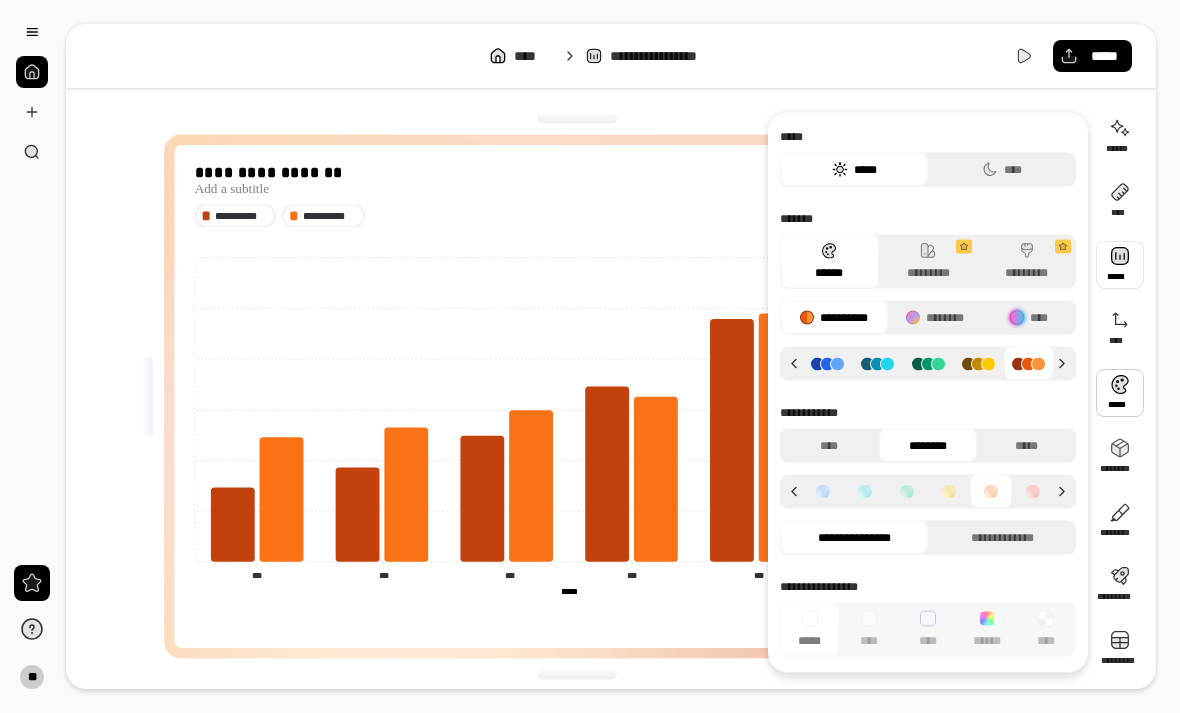 click at bounding box center (1120, 265) 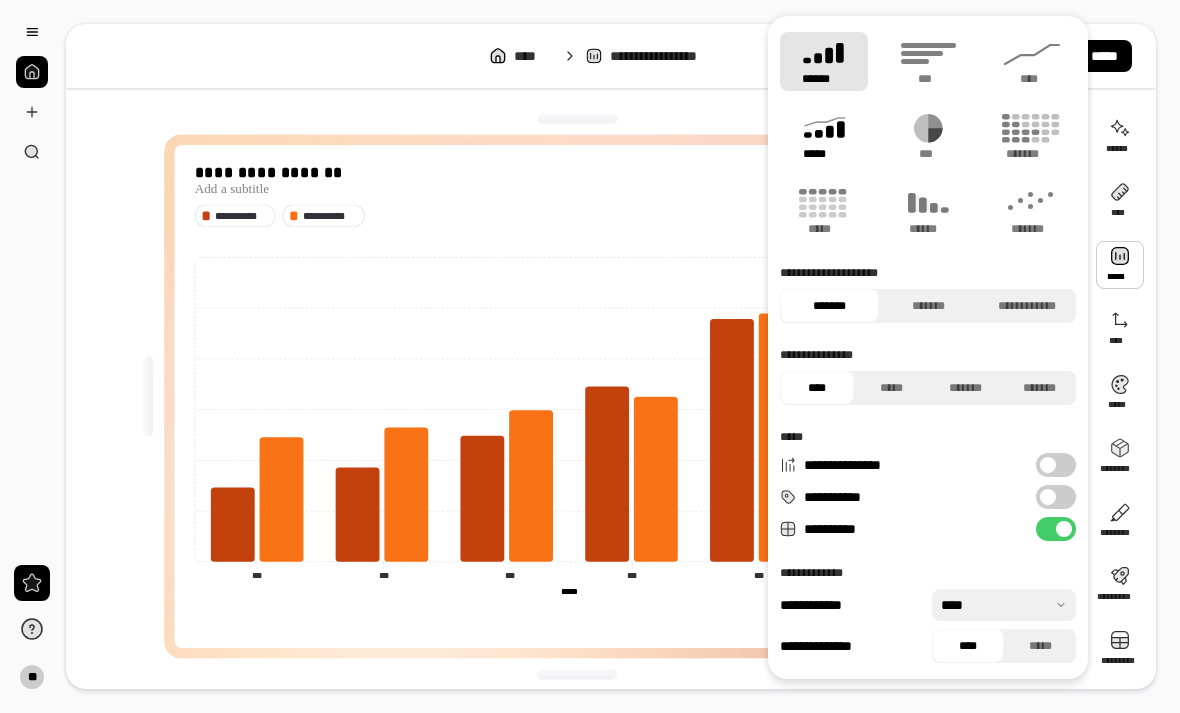 click 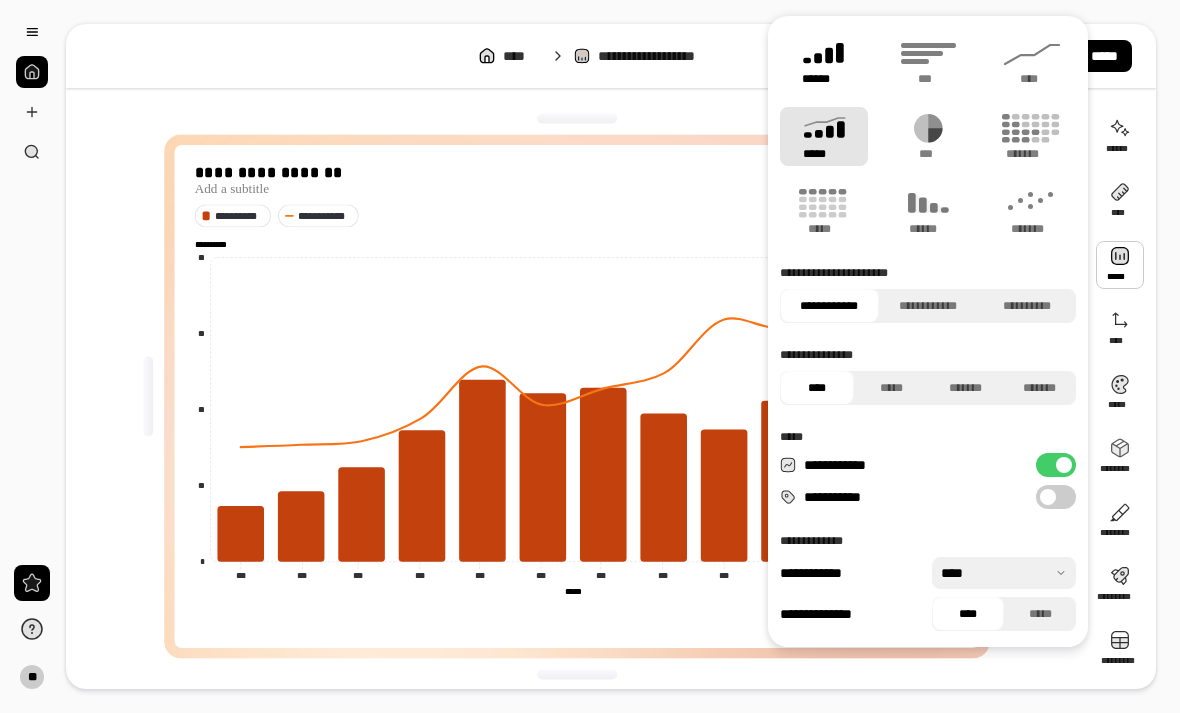 click 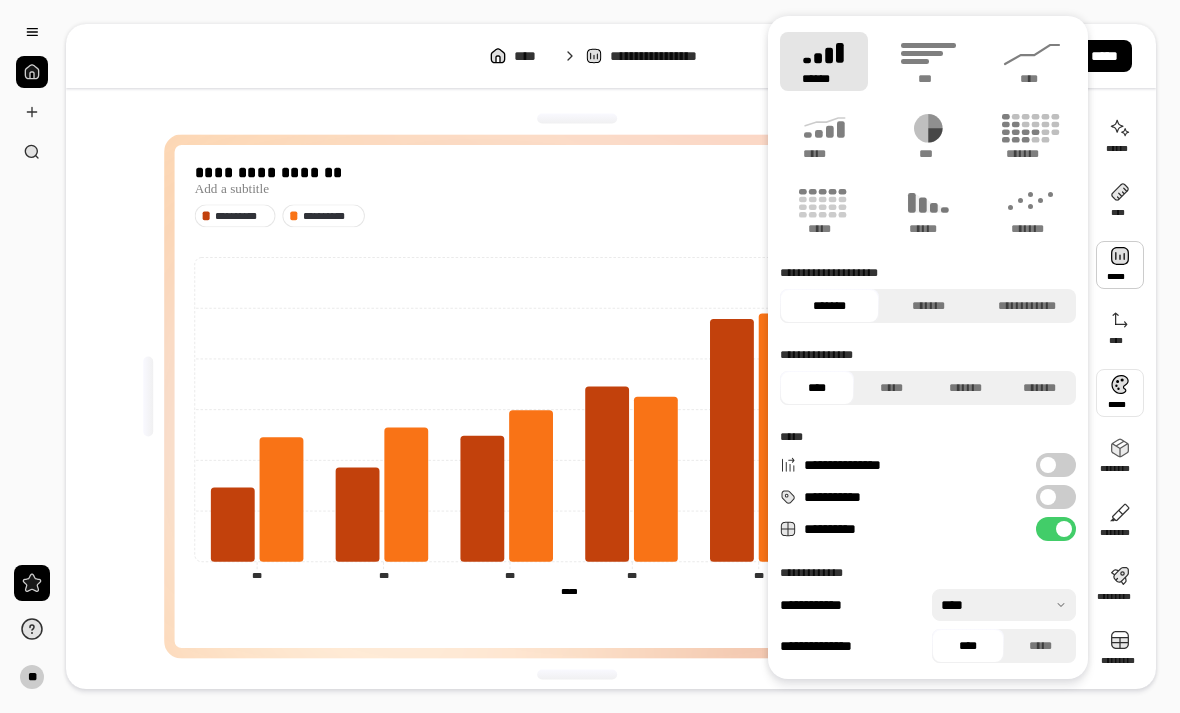 click at bounding box center [1120, 393] 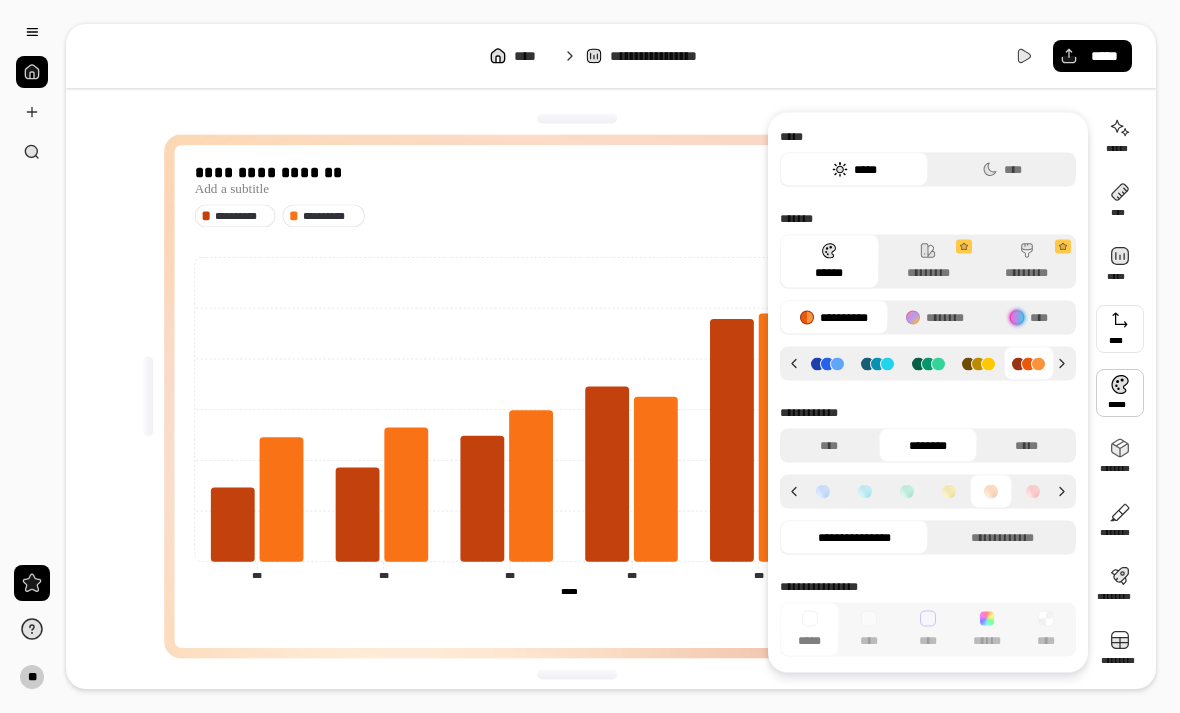 click at bounding box center [1120, 329] 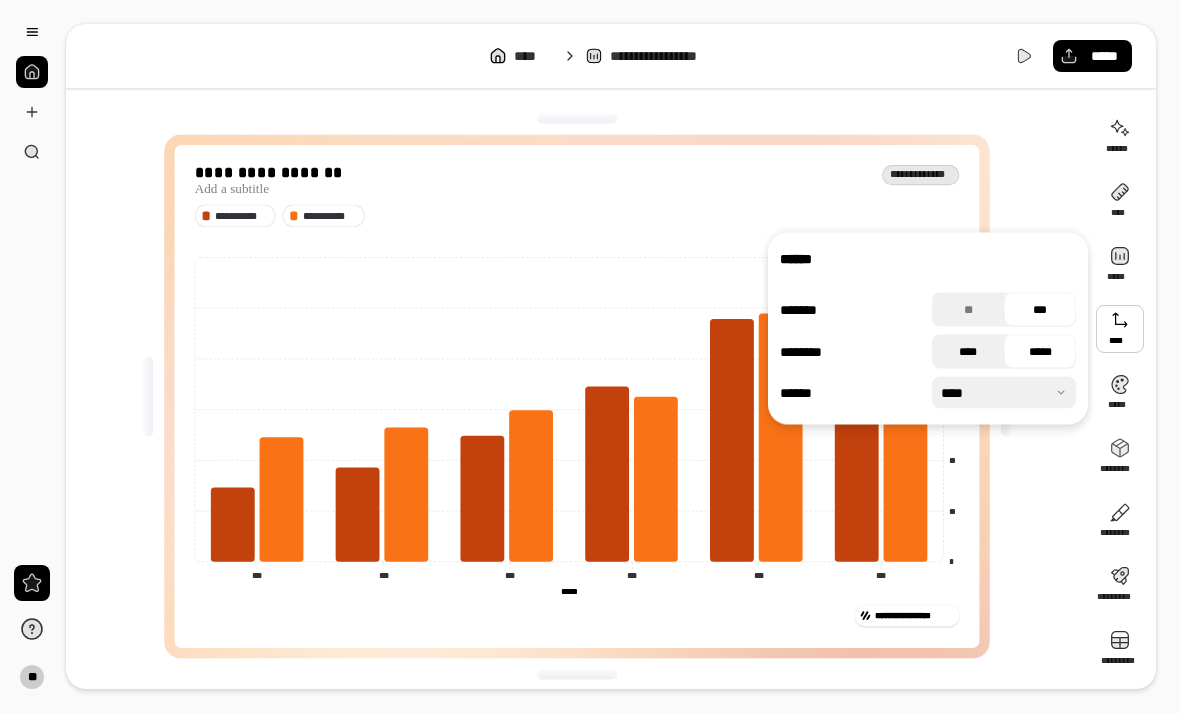 click on "****" at bounding box center [968, 352] 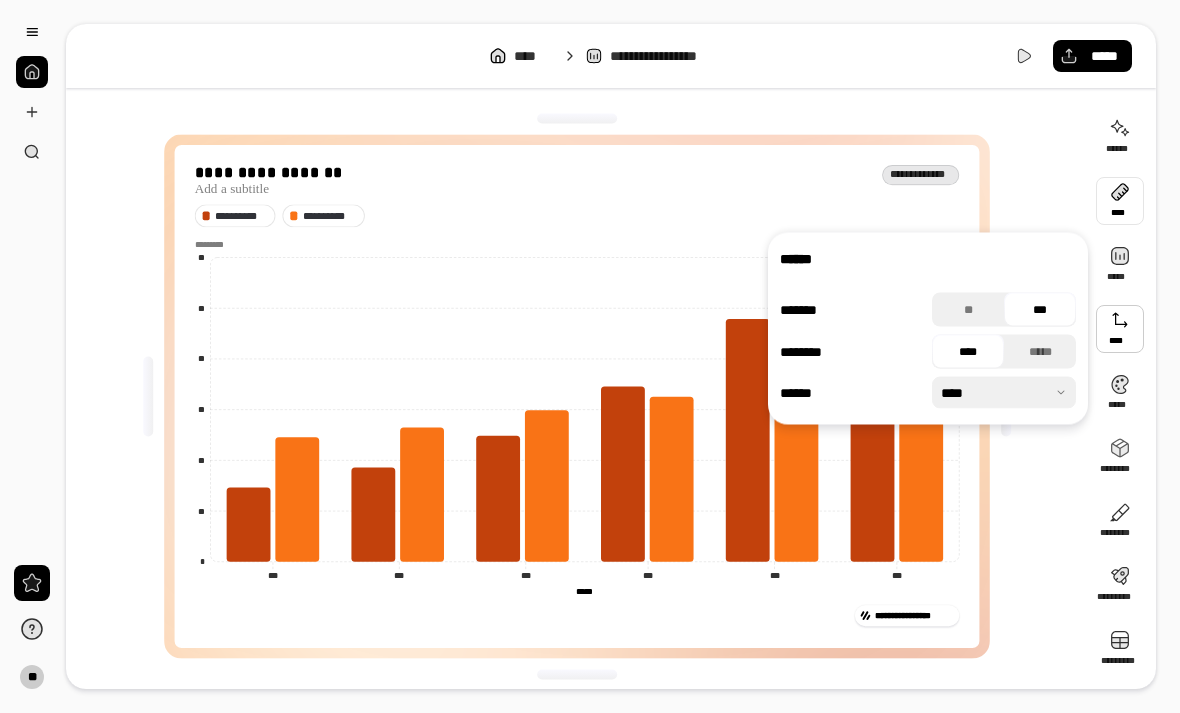 click at bounding box center [1120, 201] 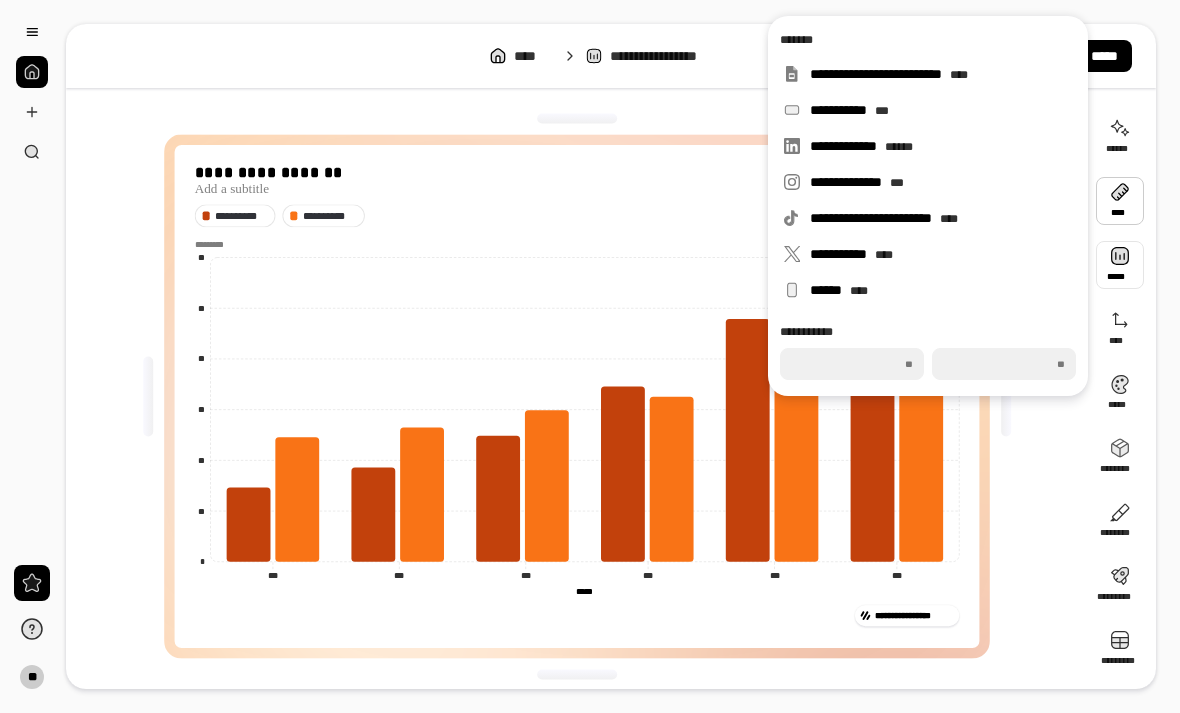 click at bounding box center (1120, 265) 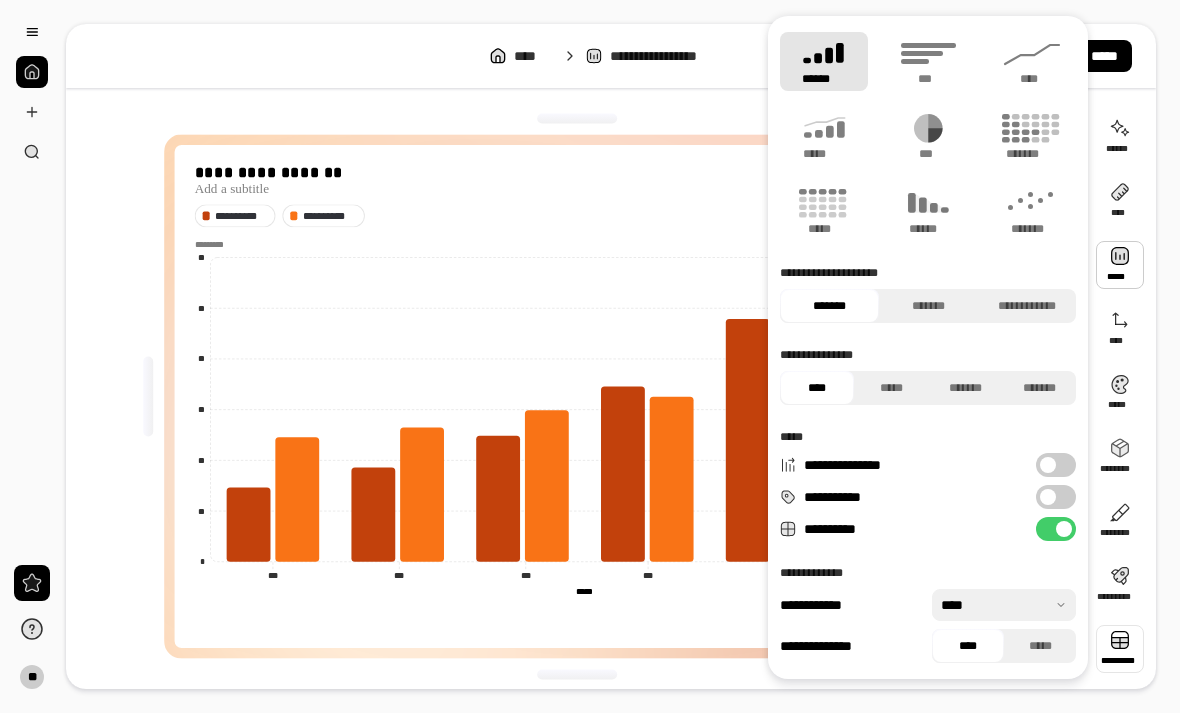 click at bounding box center [1120, 649] 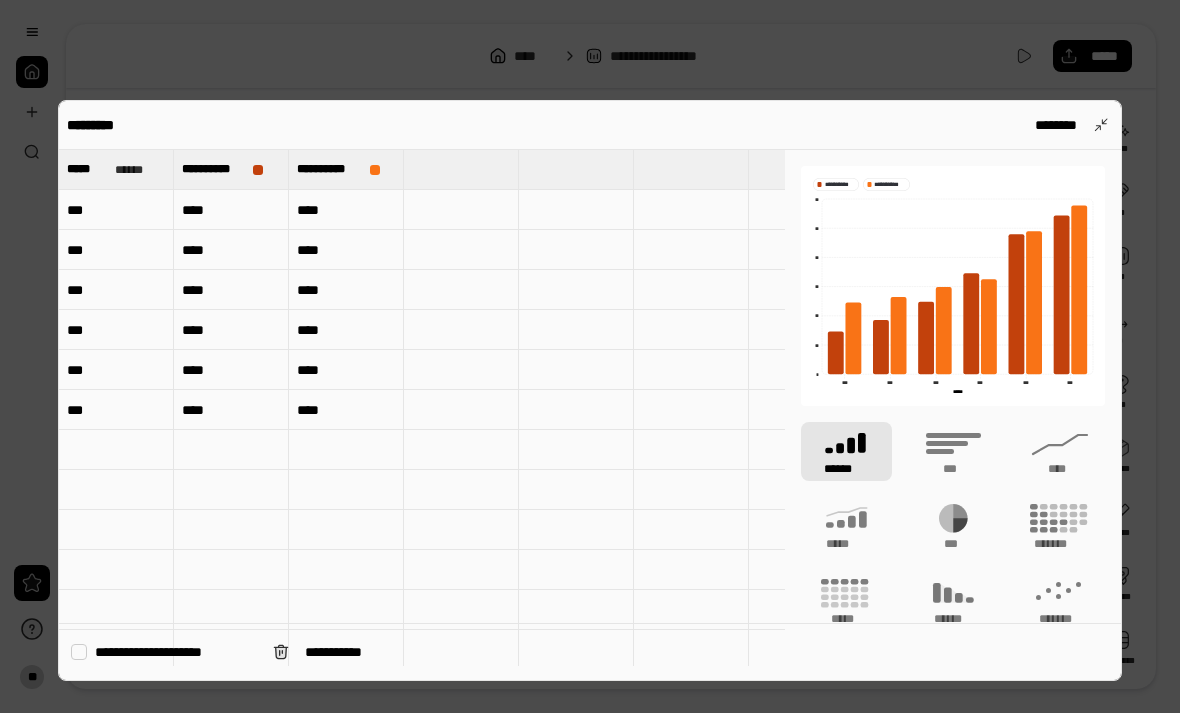 click on "***" at bounding box center [116, 210] 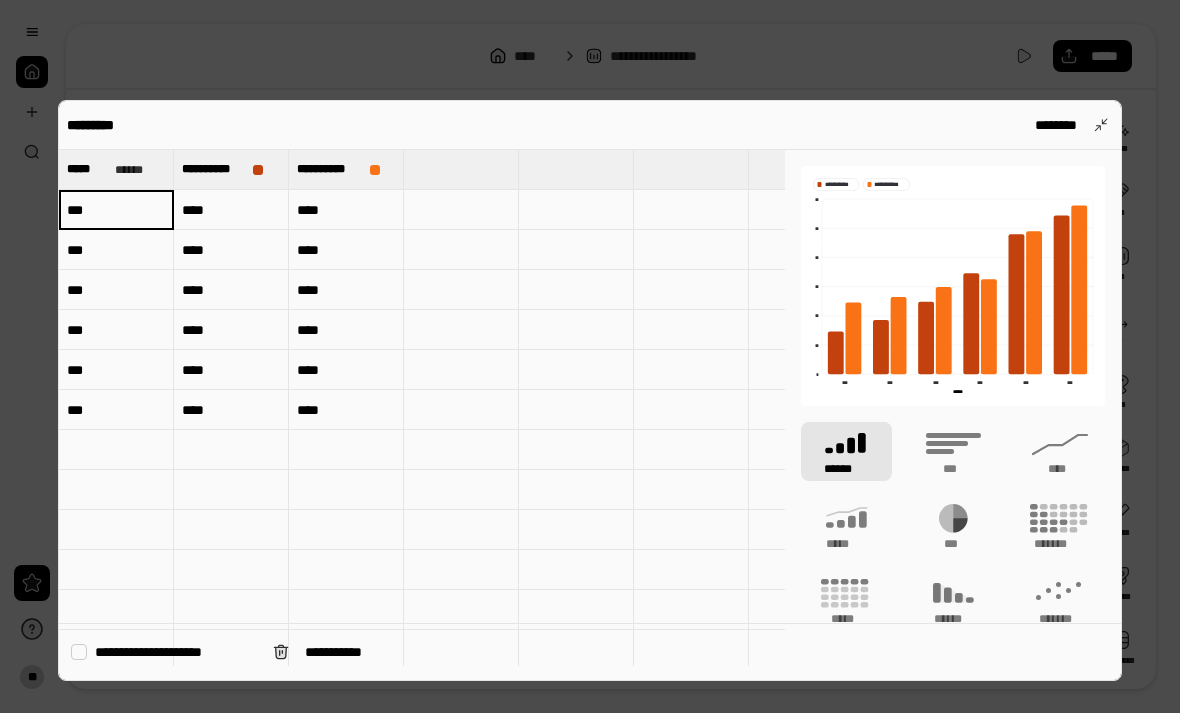 click on "***" at bounding box center [116, 210] 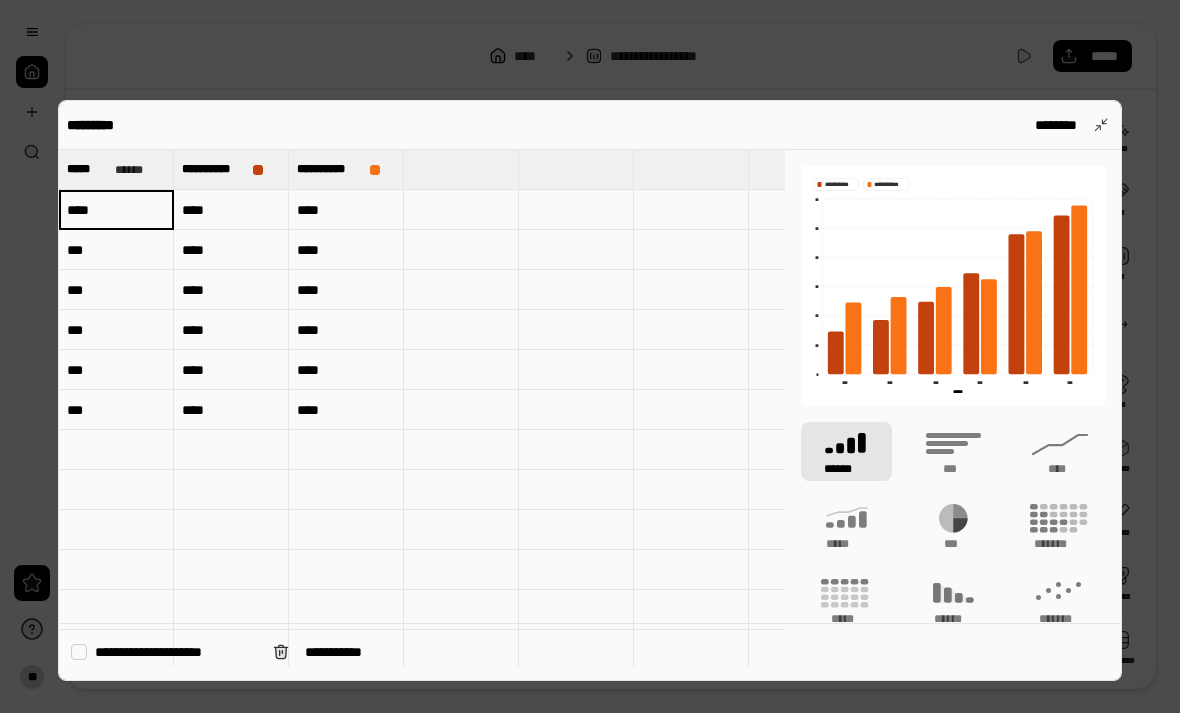 type on "****" 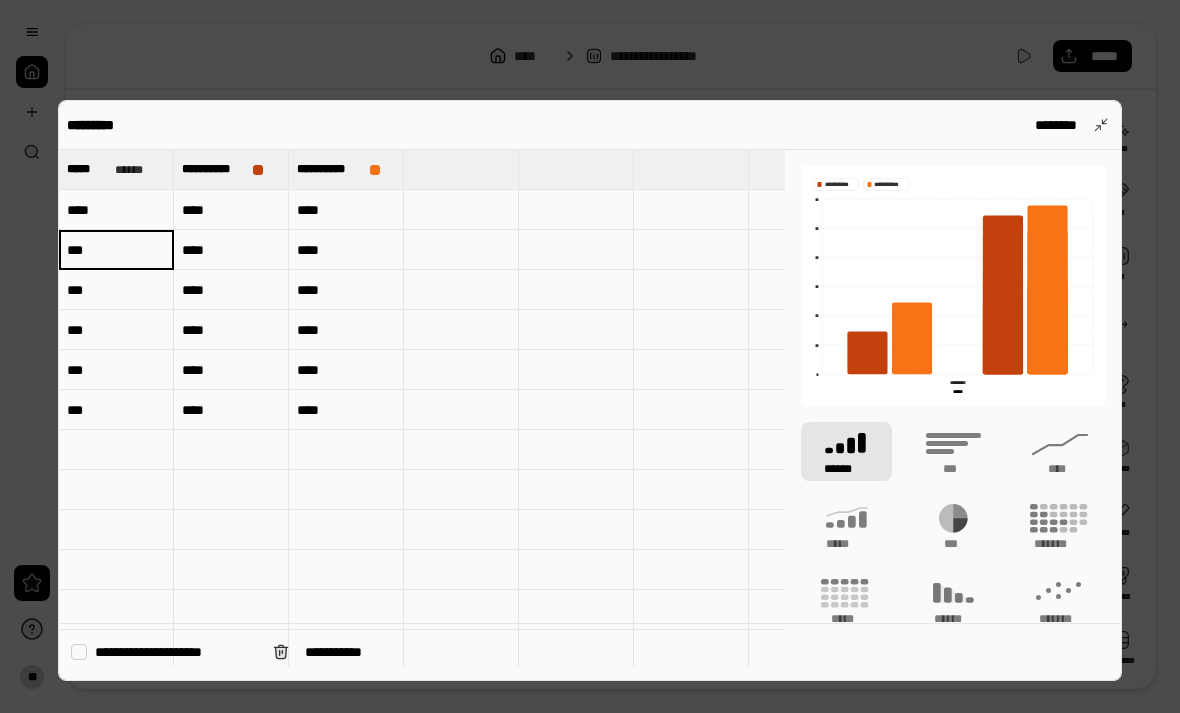 click on "***" at bounding box center (116, 250) 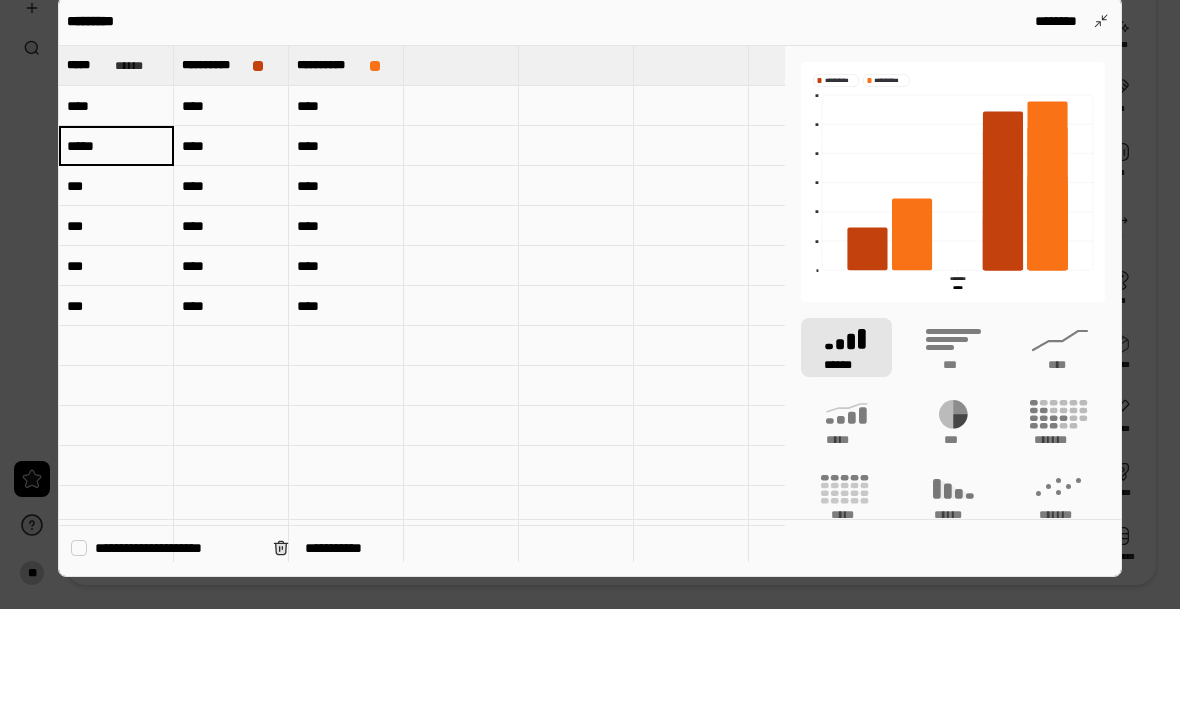 type on "*****" 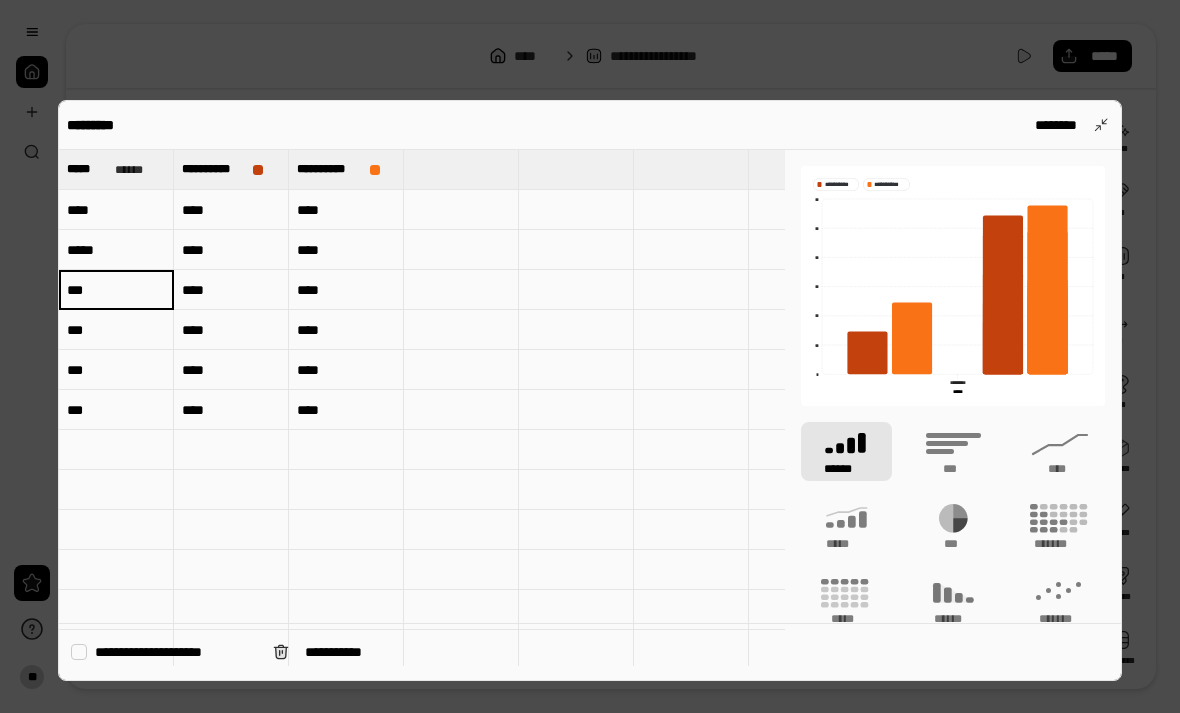 click on "***" at bounding box center (116, 290) 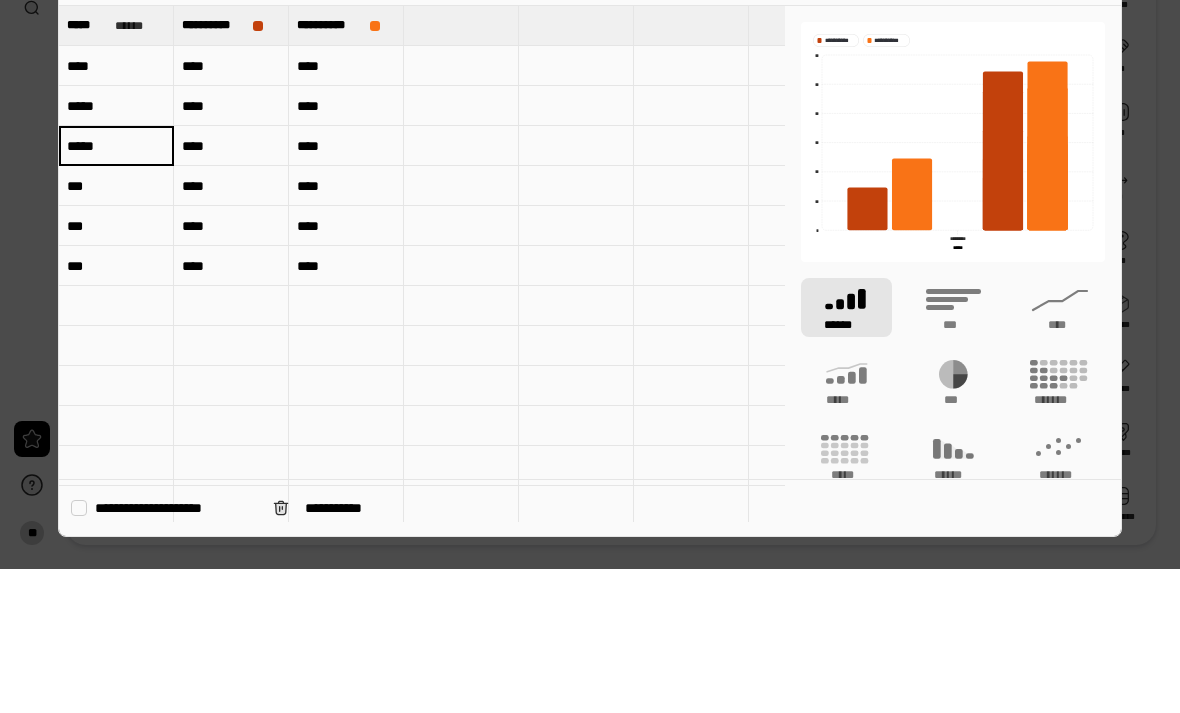 type on "*****" 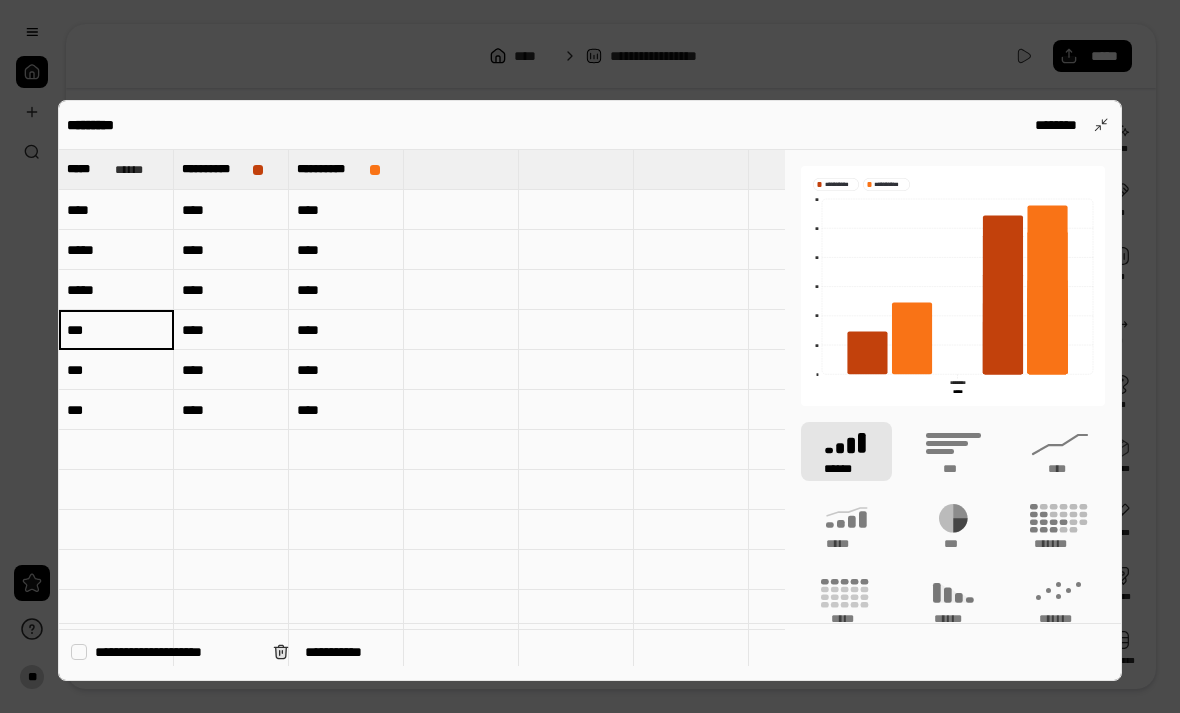 click on "***" at bounding box center (116, 330) 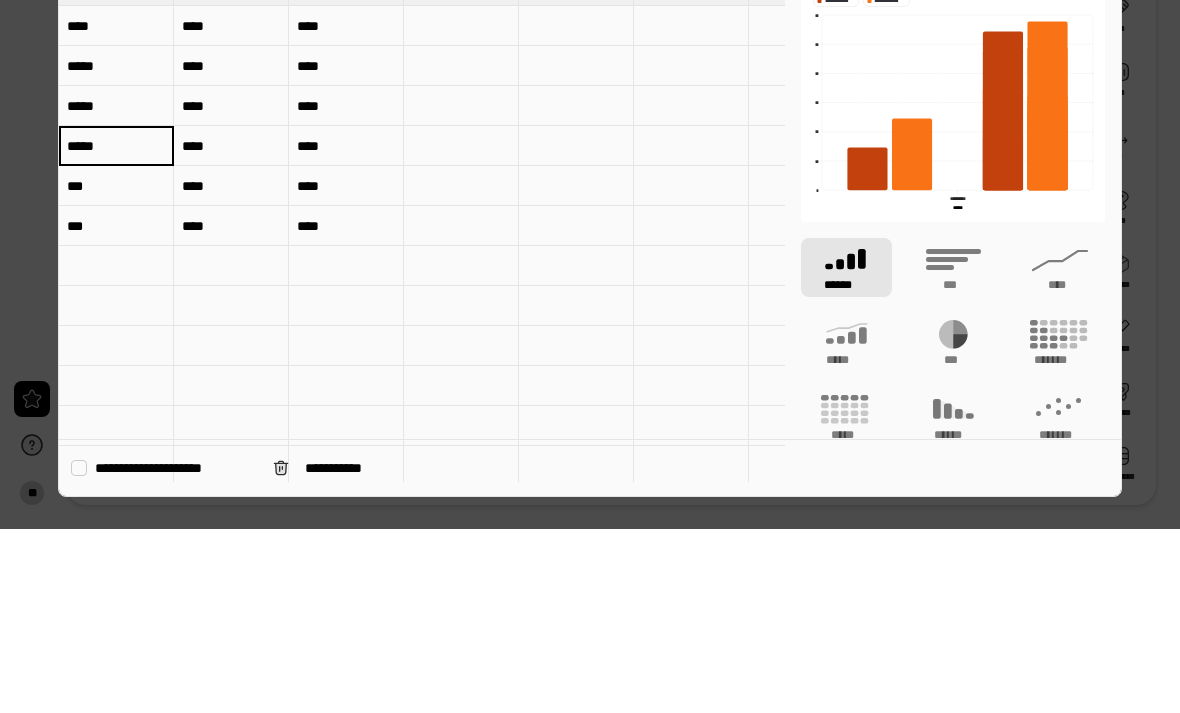 type on "*****" 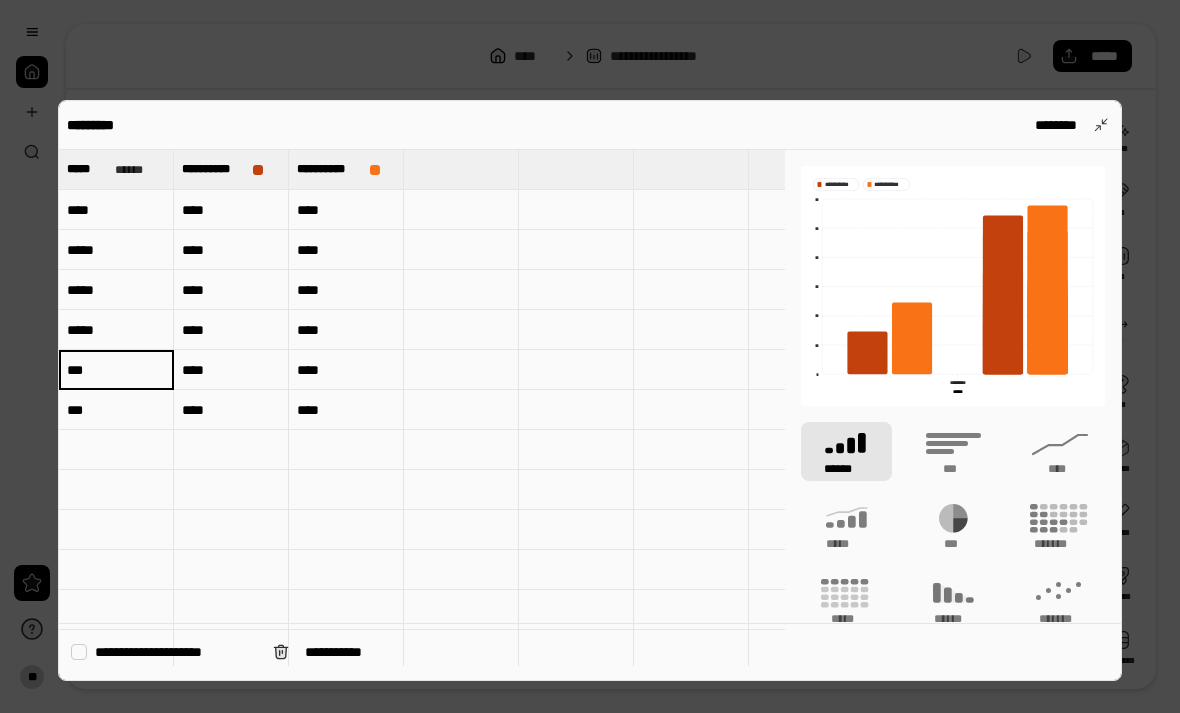 click on "***" at bounding box center (116, 370) 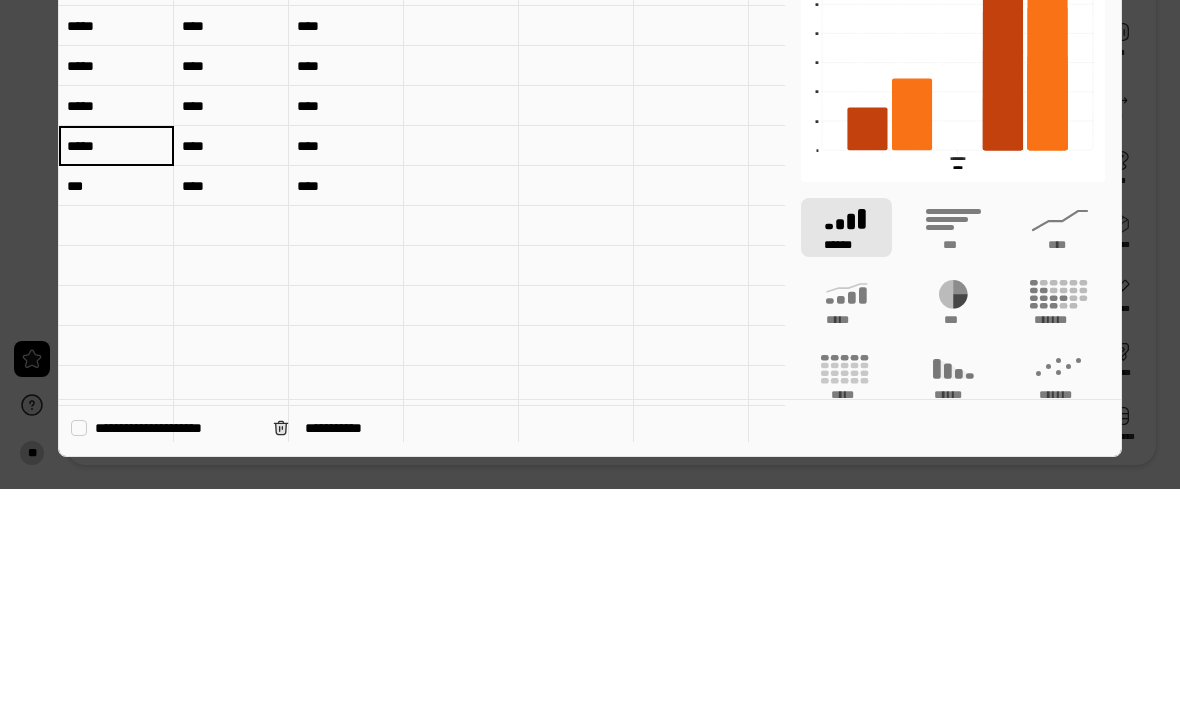type on "*****" 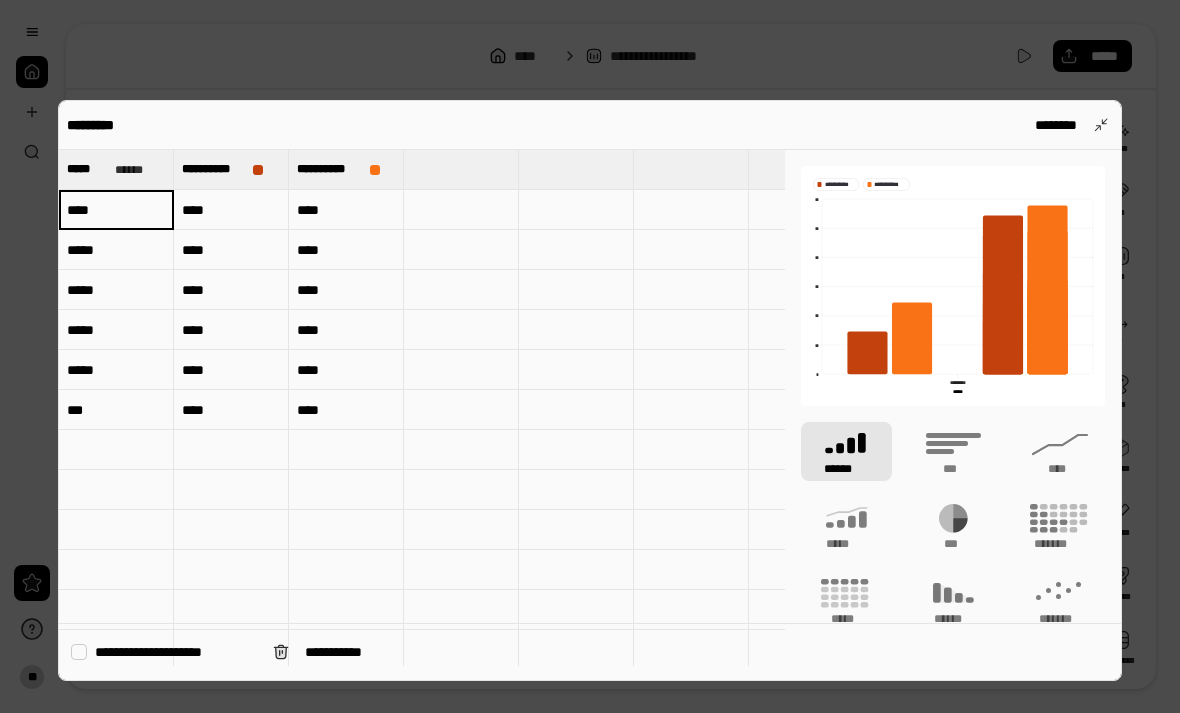 click on "***" at bounding box center [116, 410] 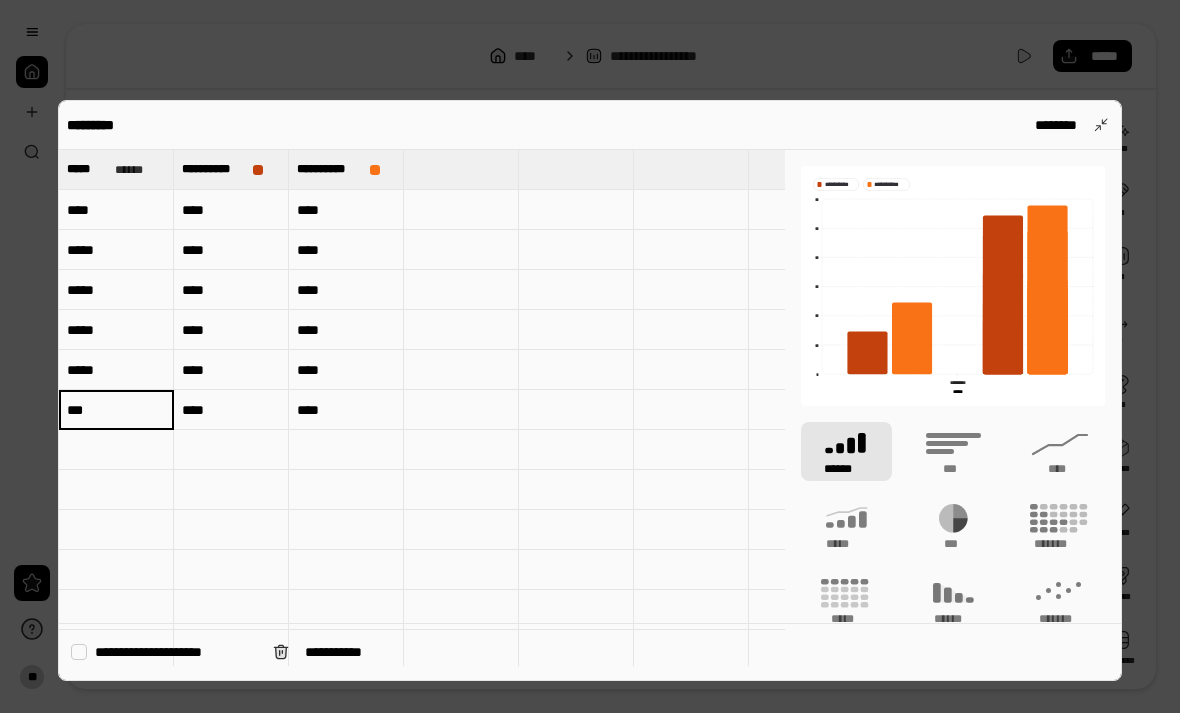 click on "***" at bounding box center [116, 410] 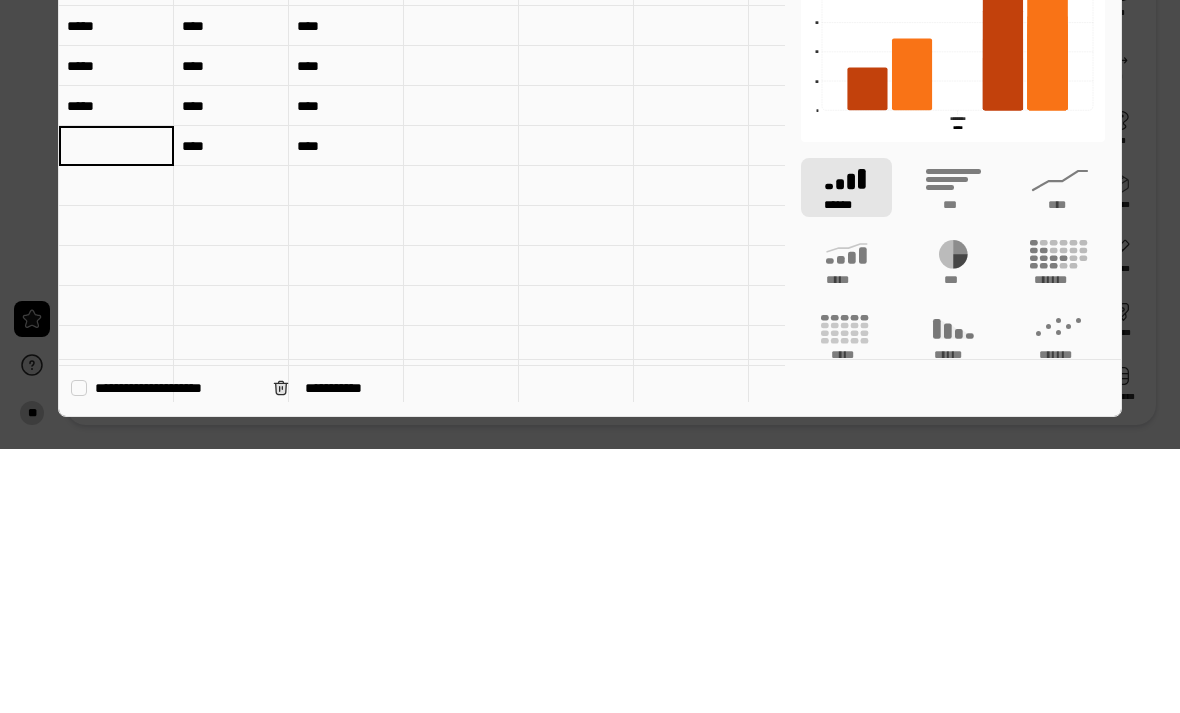 type 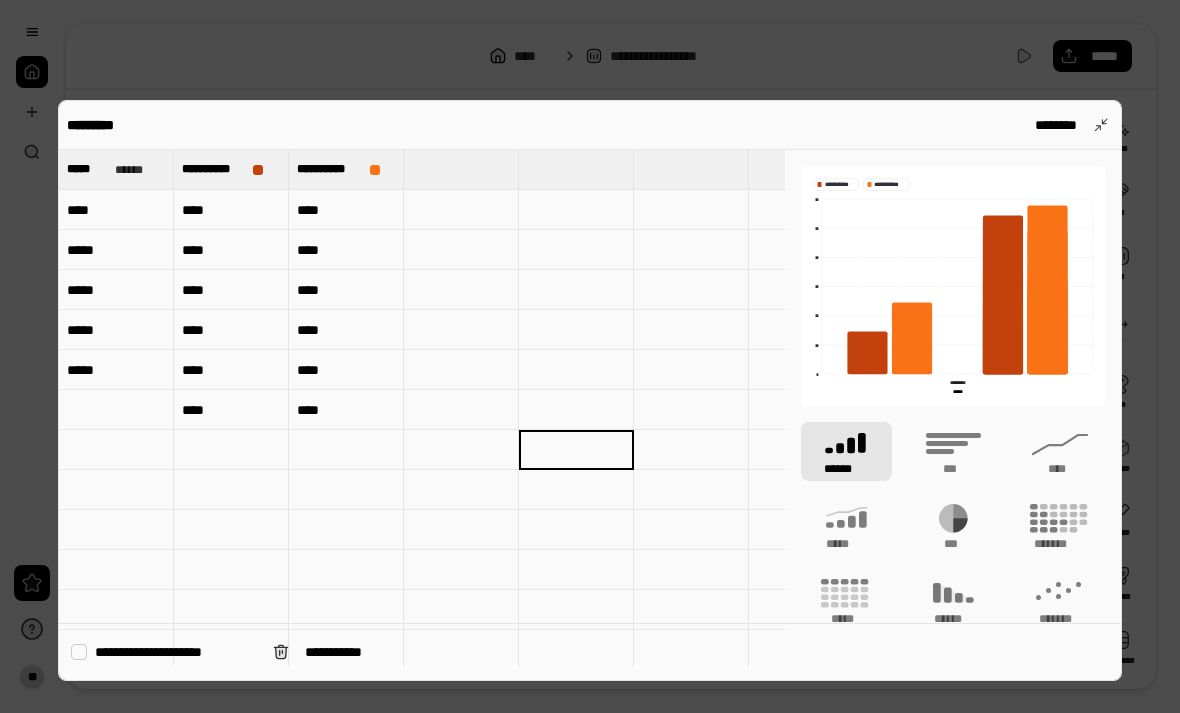 click on "****" at bounding box center (231, 410) 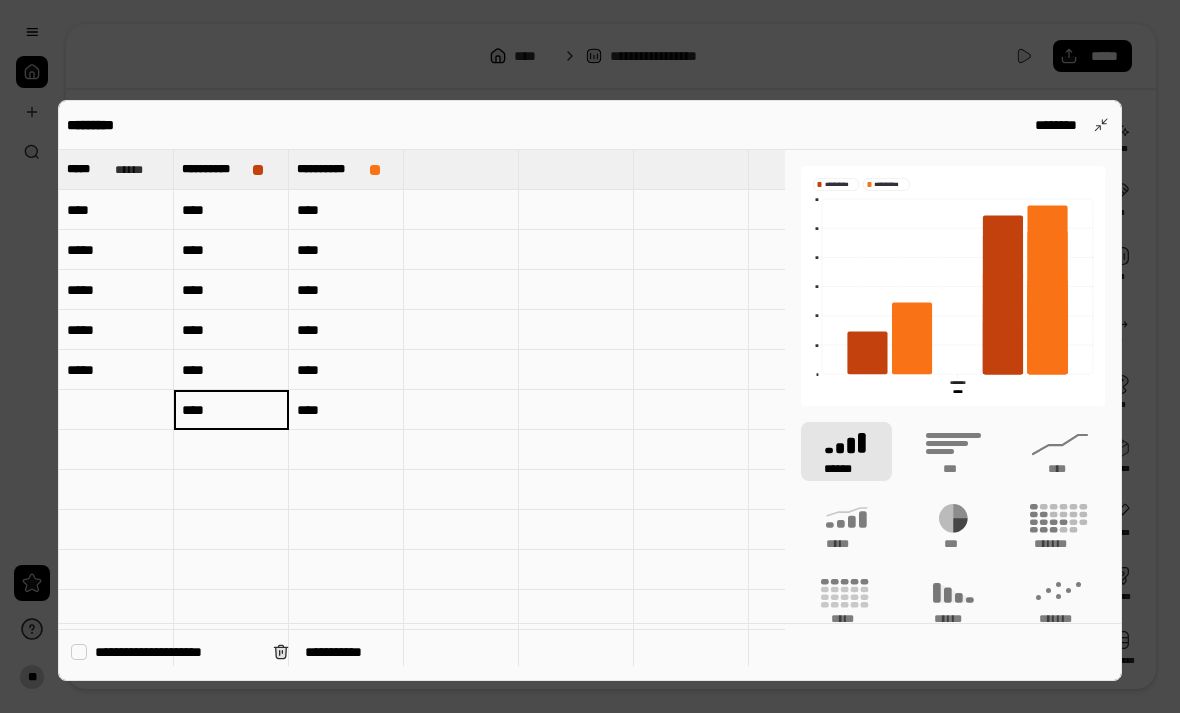 click on "****" at bounding box center (231, 410) 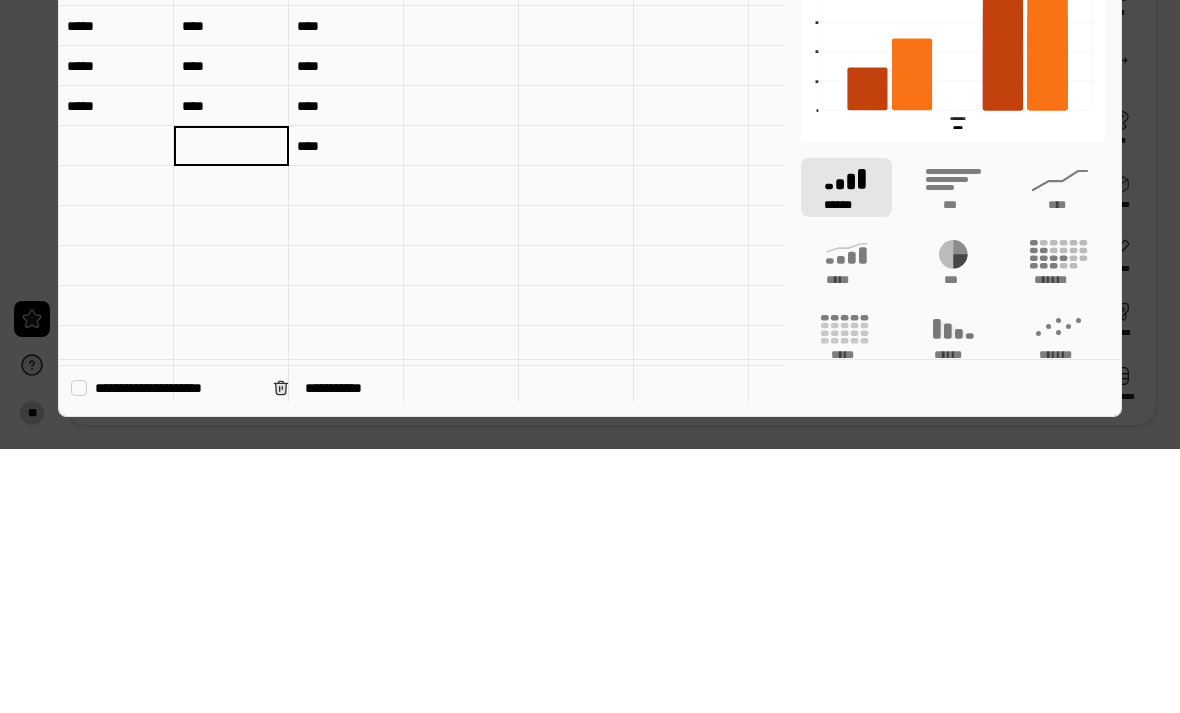 type 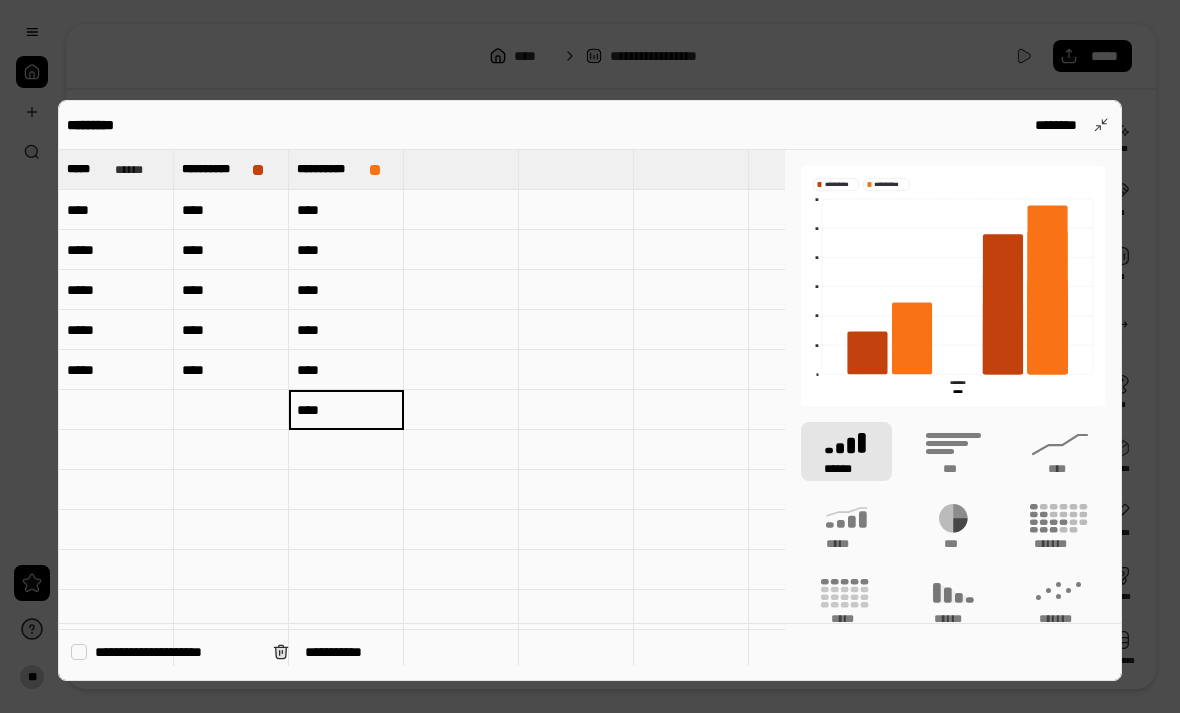 click on "****" at bounding box center (346, 410) 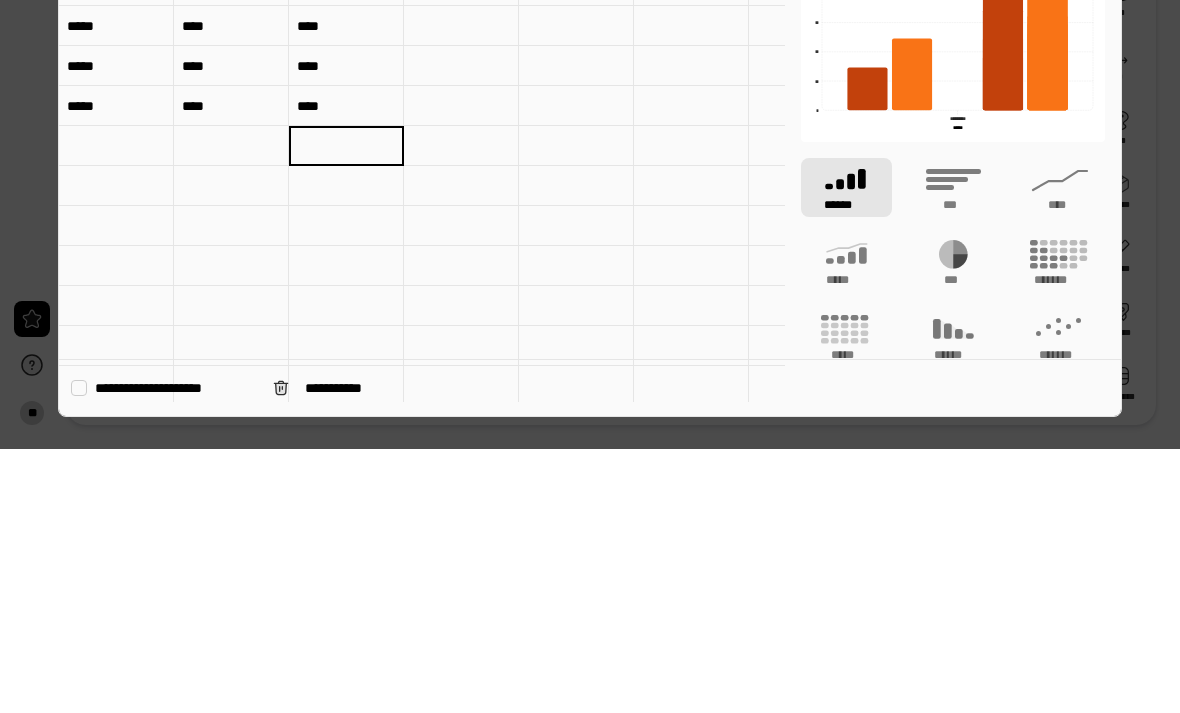 type 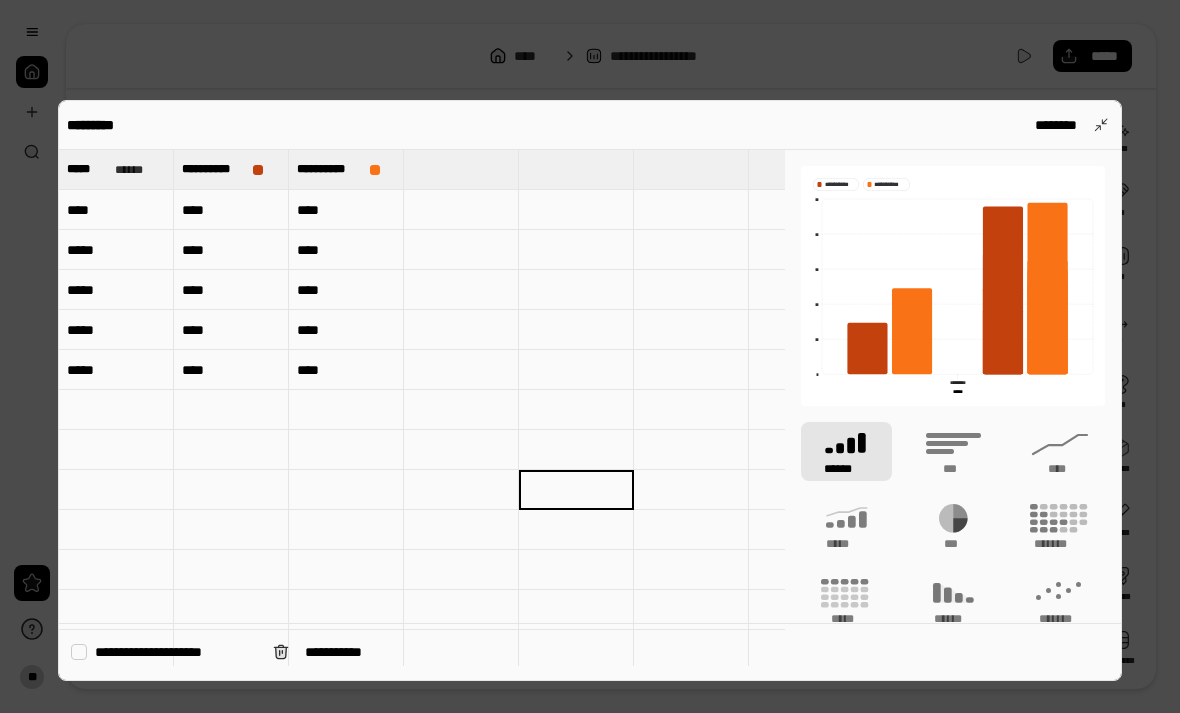 click on "****" at bounding box center (231, 210) 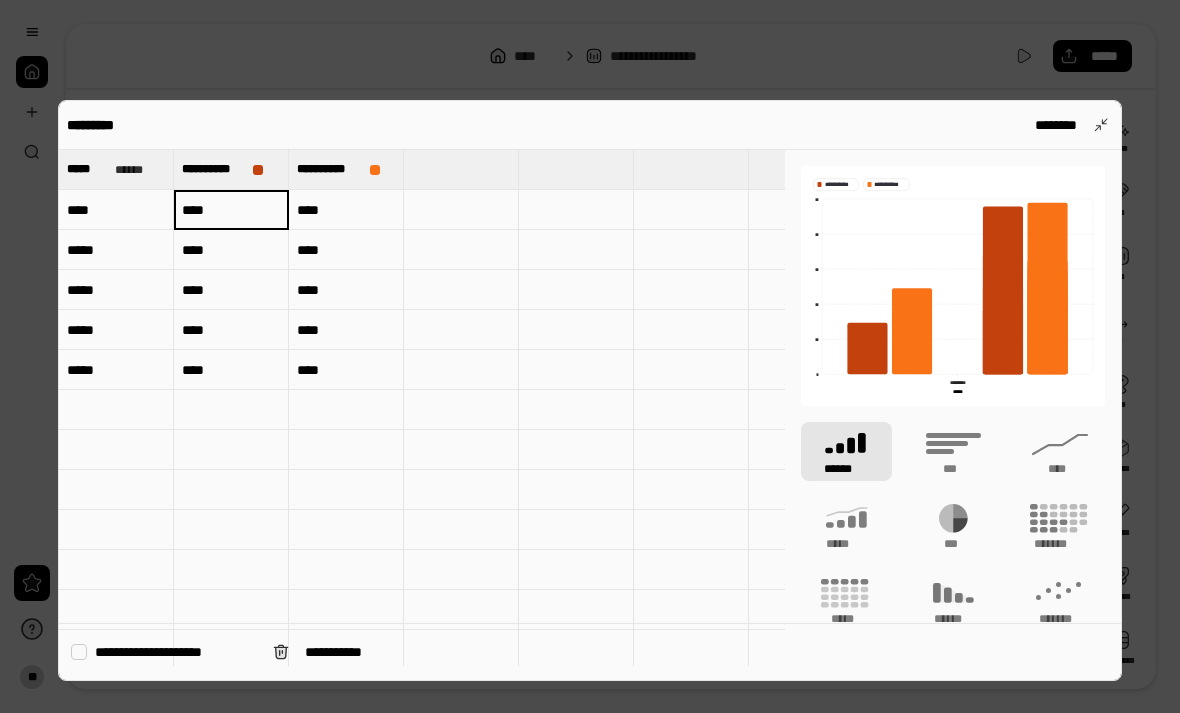 click on "****" at bounding box center (231, 210) 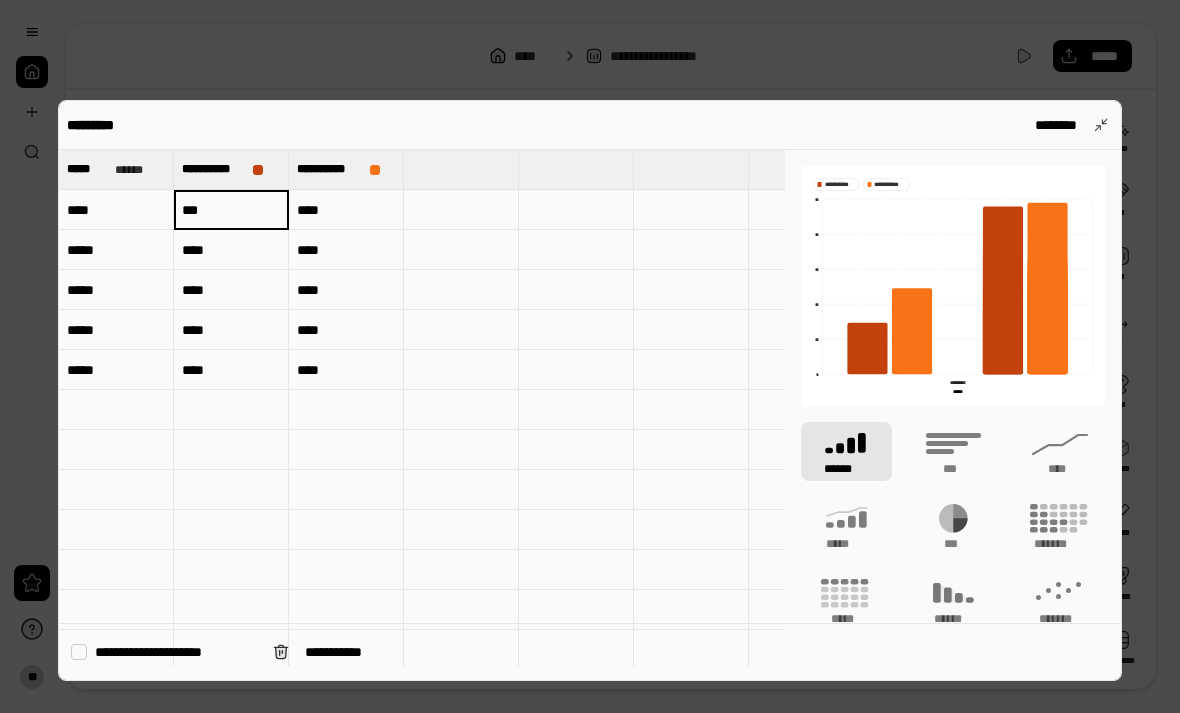 click on "***" at bounding box center [231, 209] 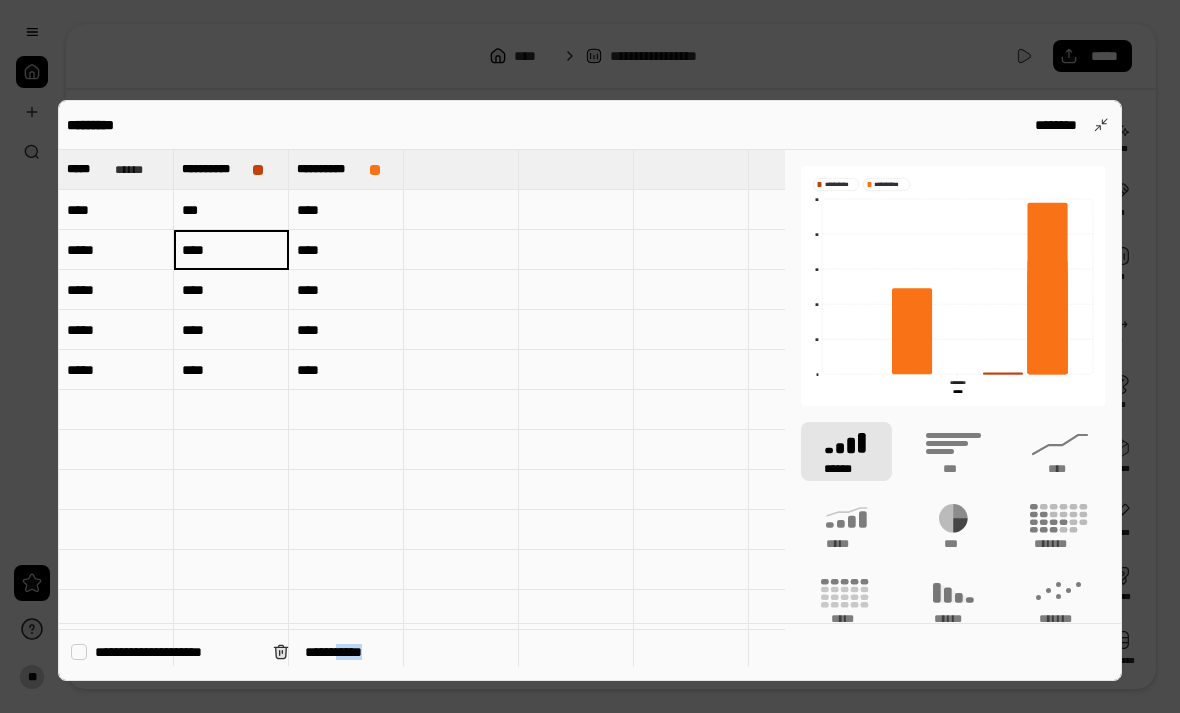 click on "****" at bounding box center [231, 250] 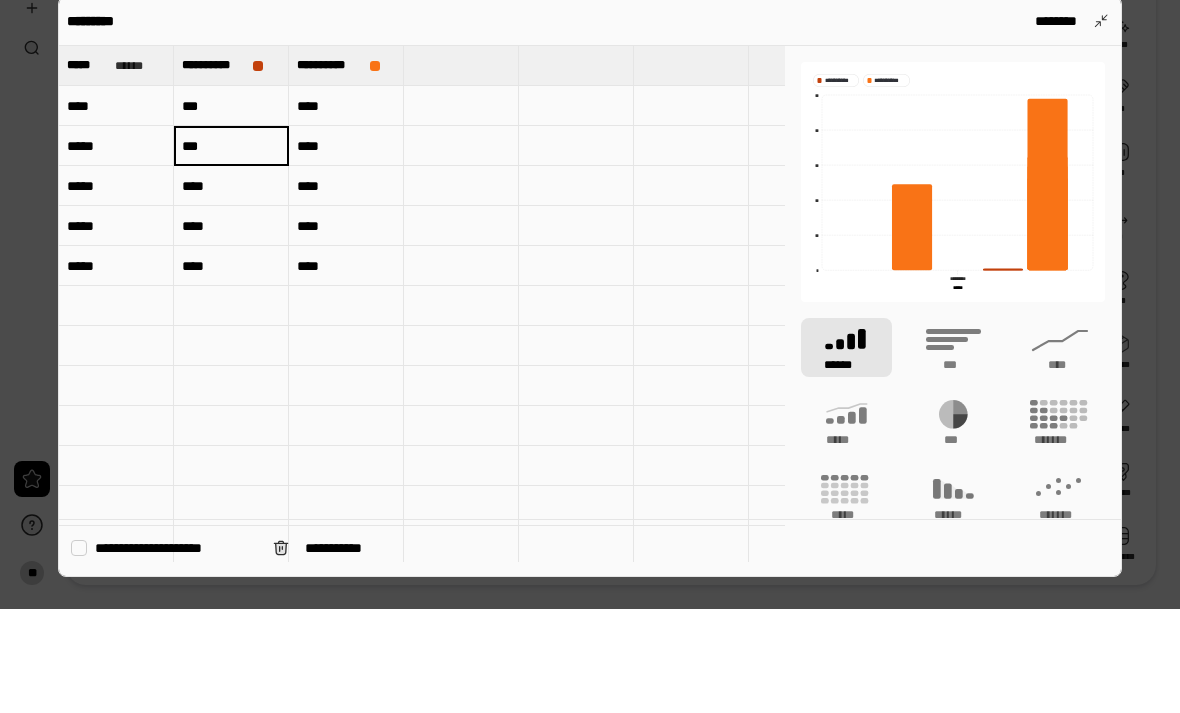type on "***" 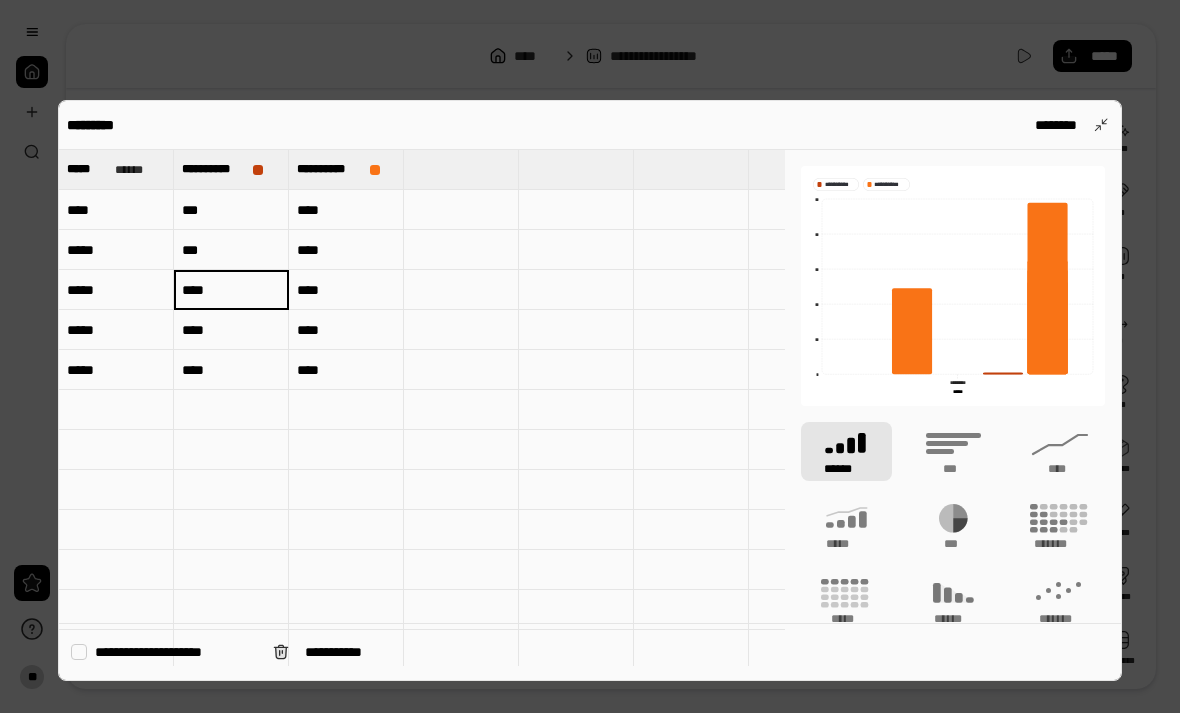 click on "****" at bounding box center [231, 290] 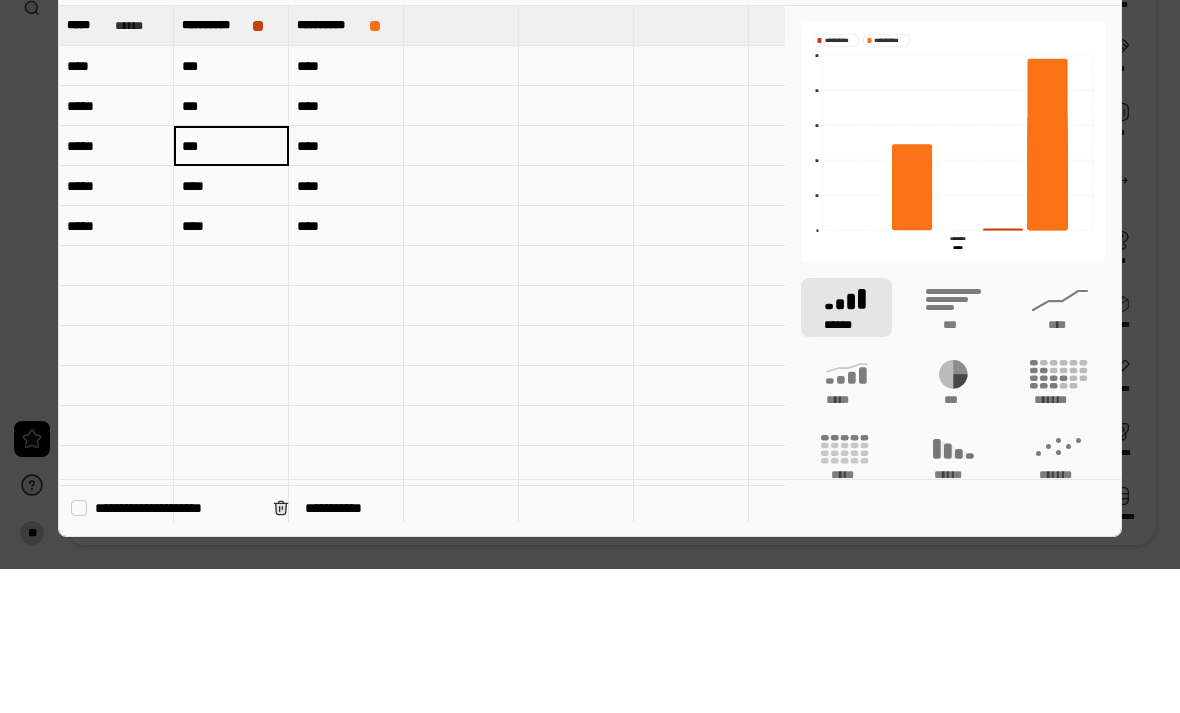 type on "***" 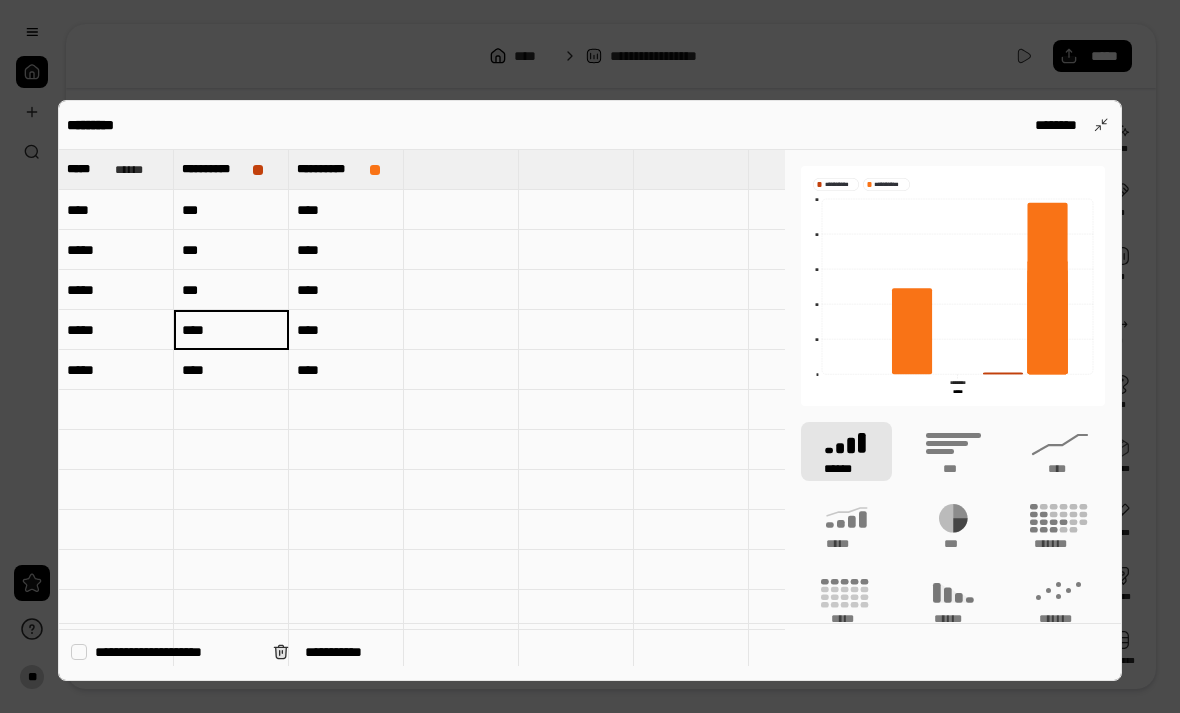click on "****" at bounding box center [231, 330] 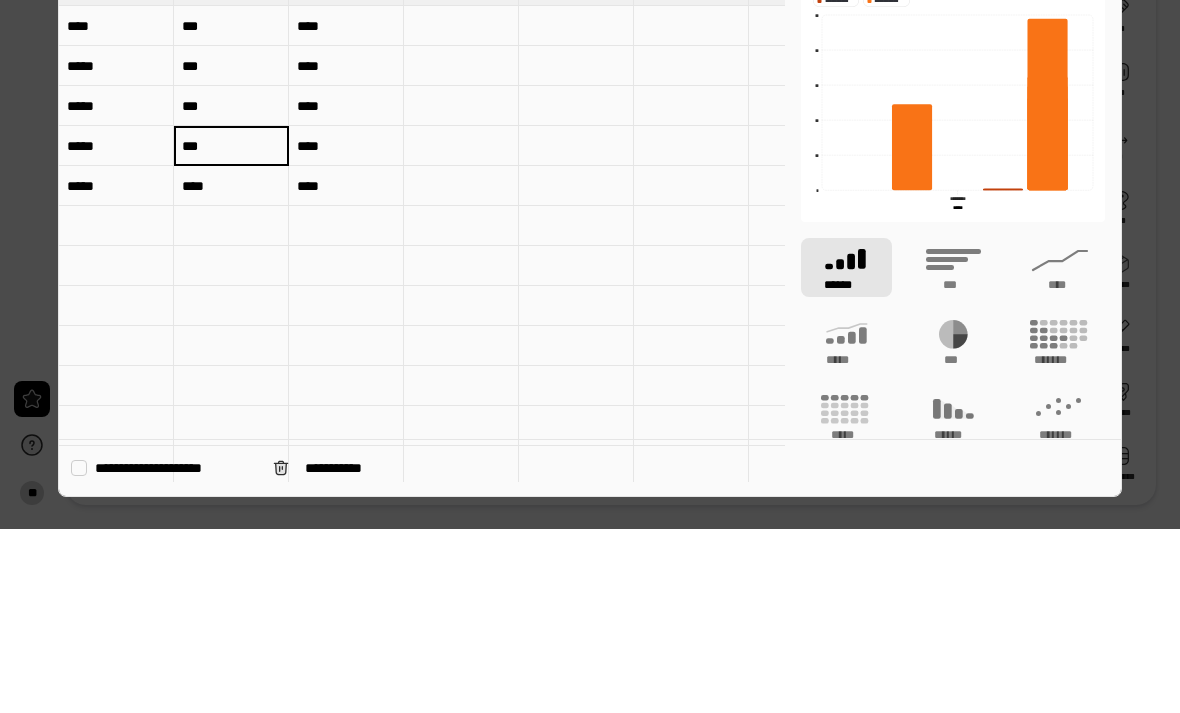 type on "***" 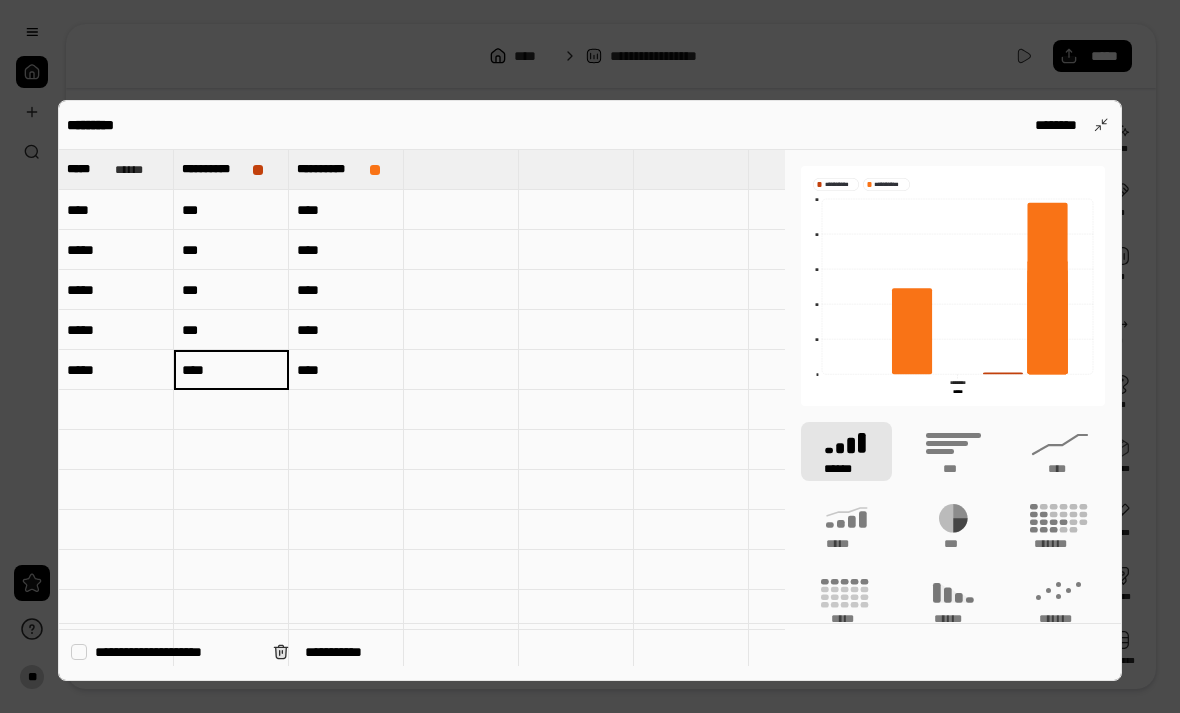 click on "****" at bounding box center (231, 370) 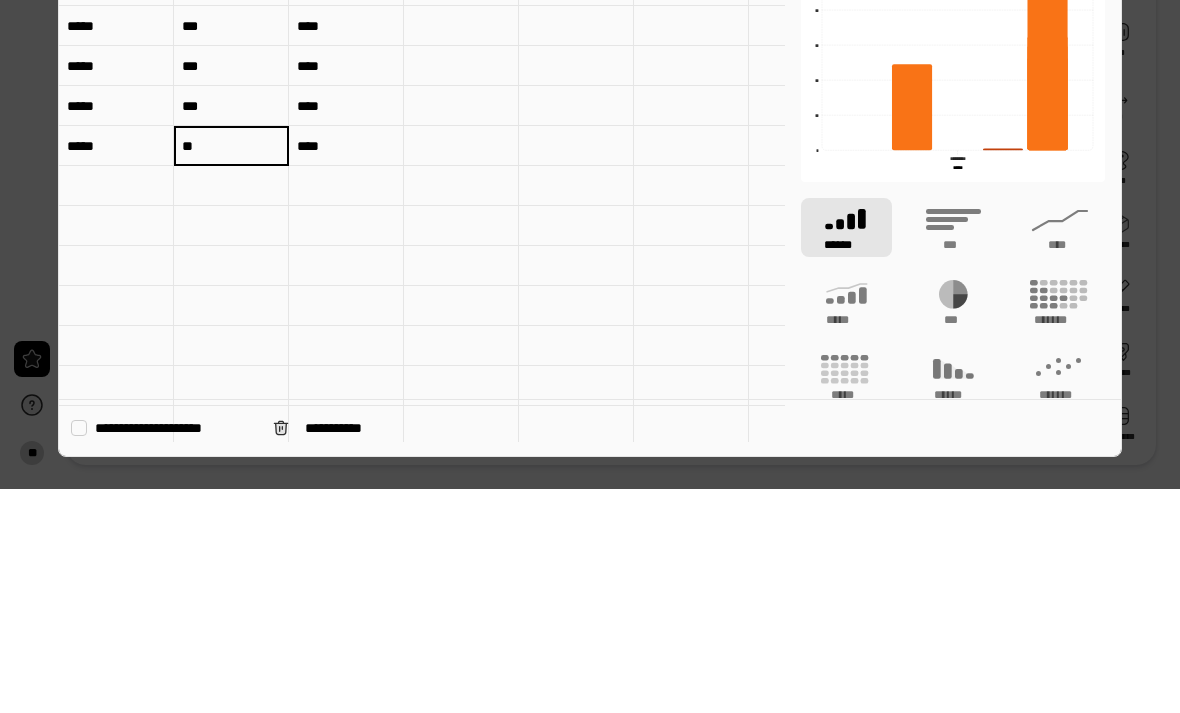 type on "**" 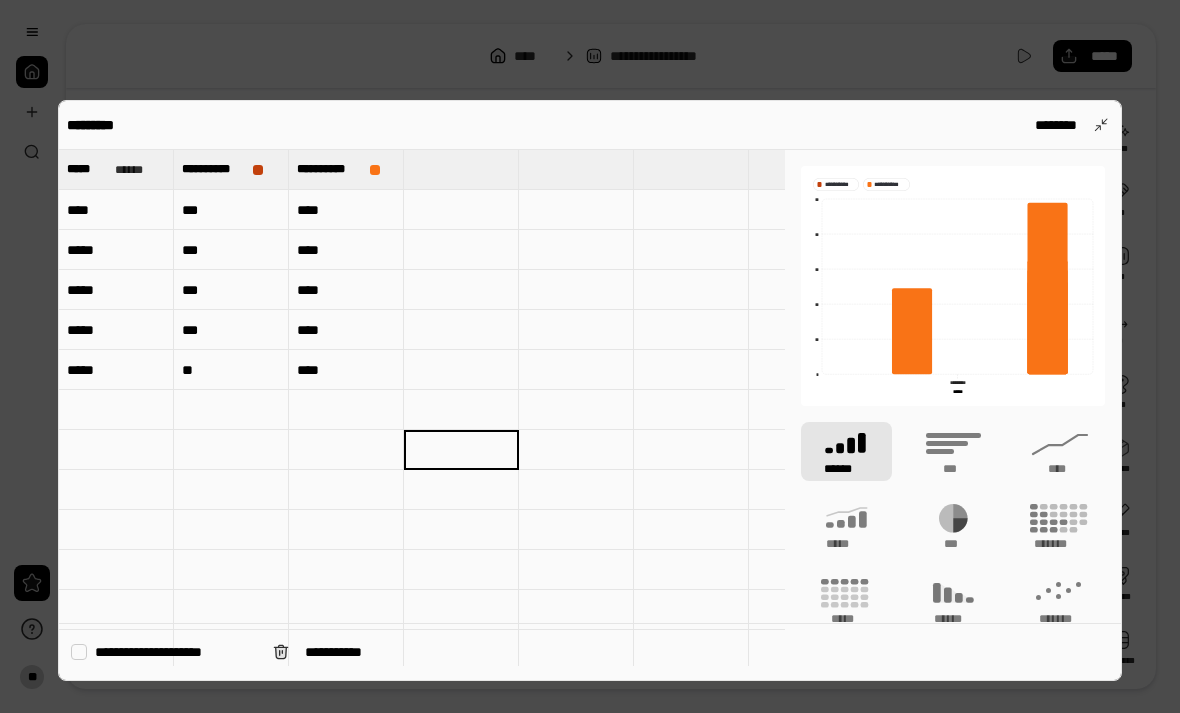 click on "****" at bounding box center [346, 210] 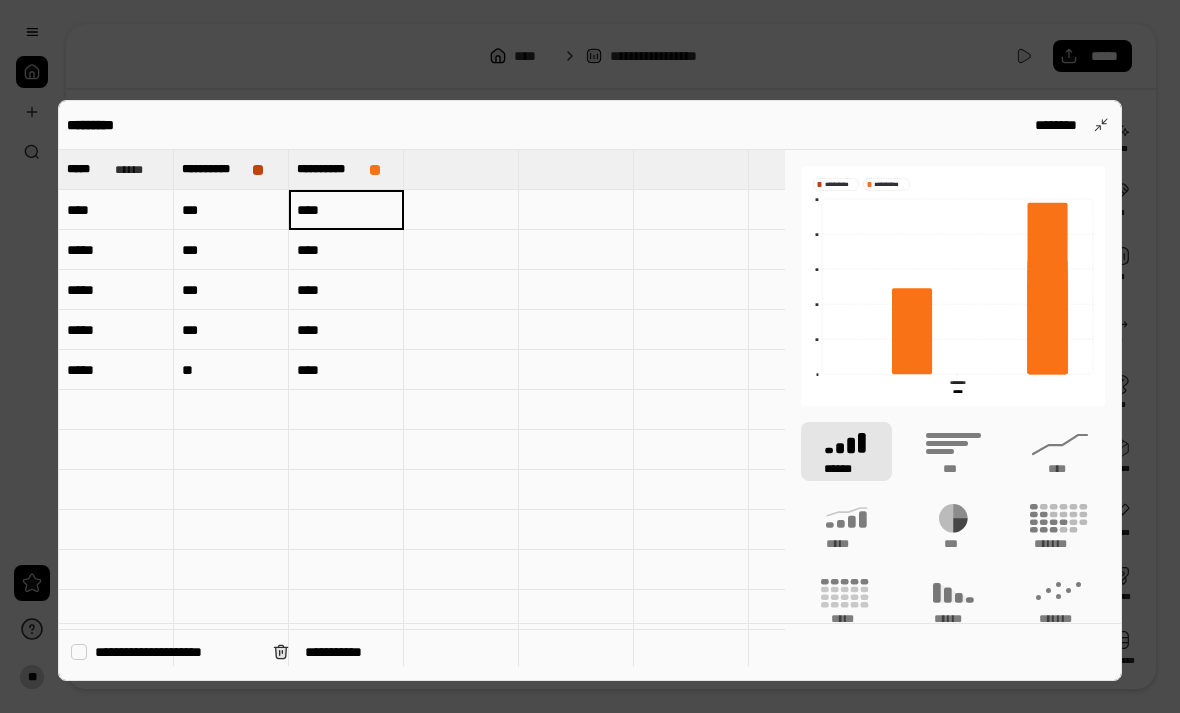 click on "****" at bounding box center [346, 210] 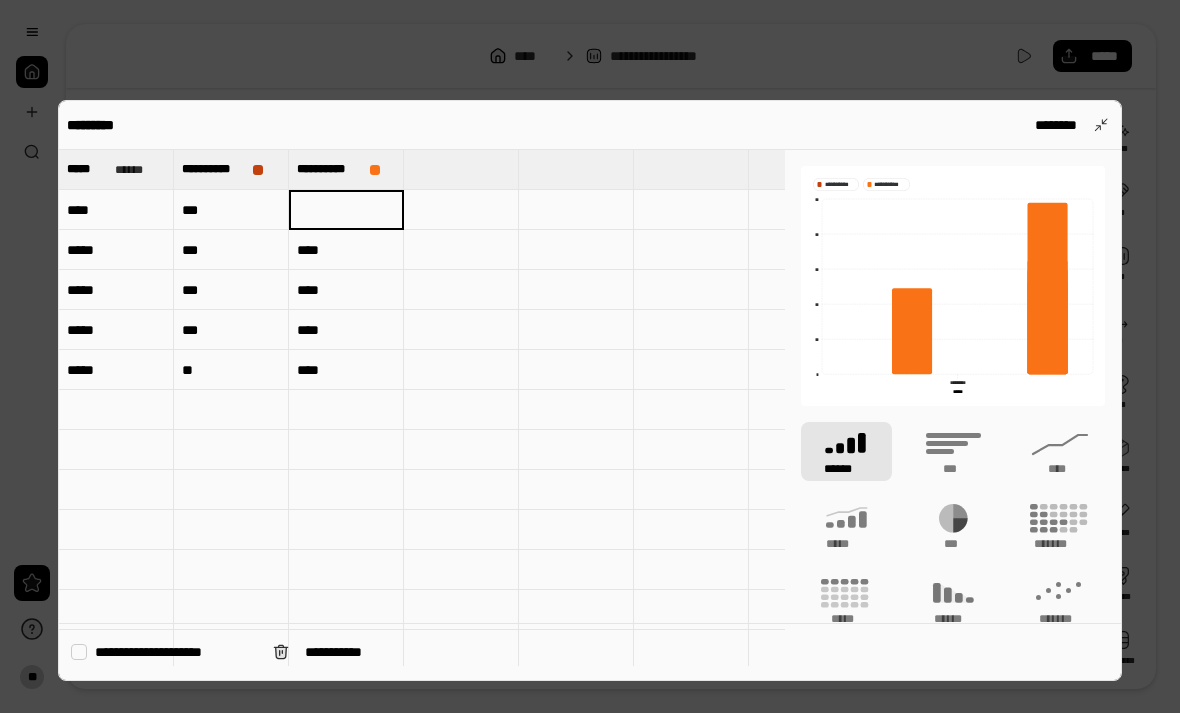 click at bounding box center (346, 209) 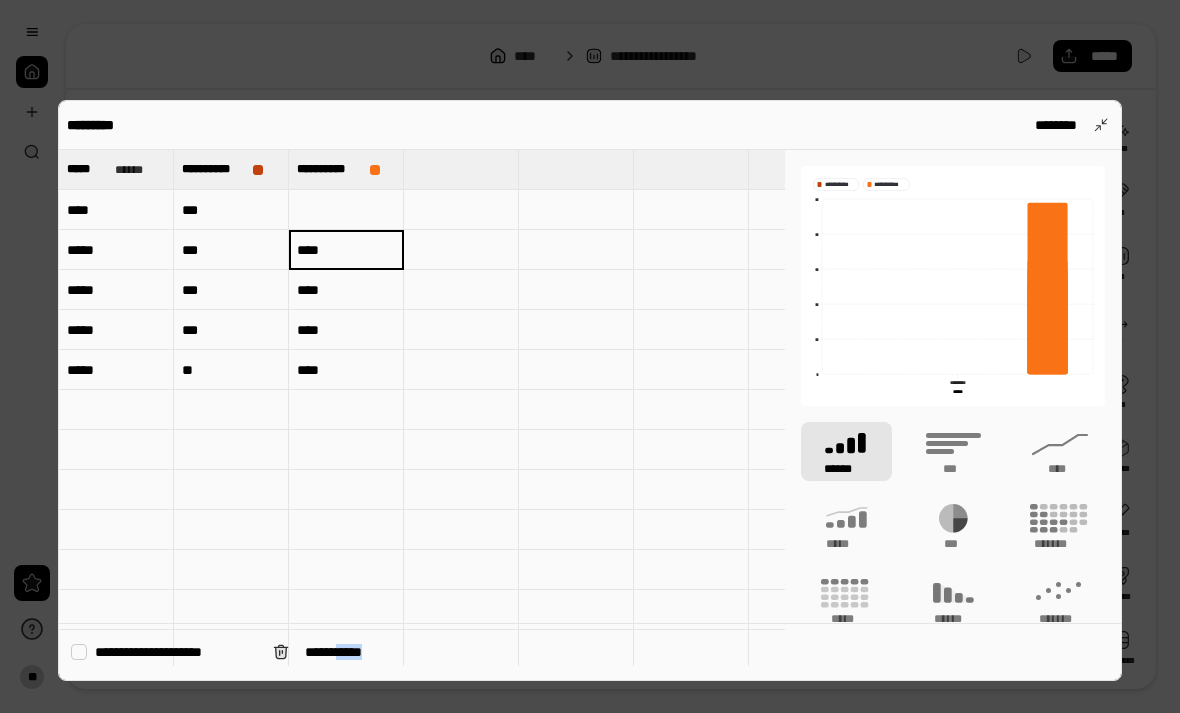 click on "****" at bounding box center (346, 250) 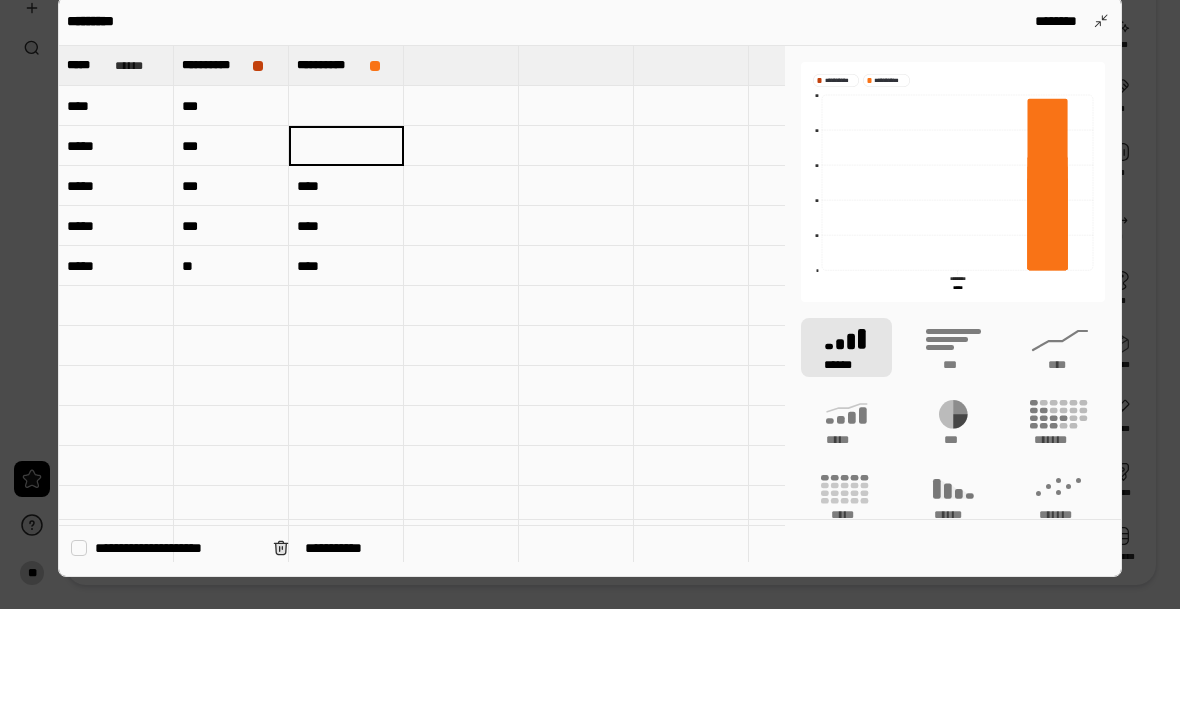 type 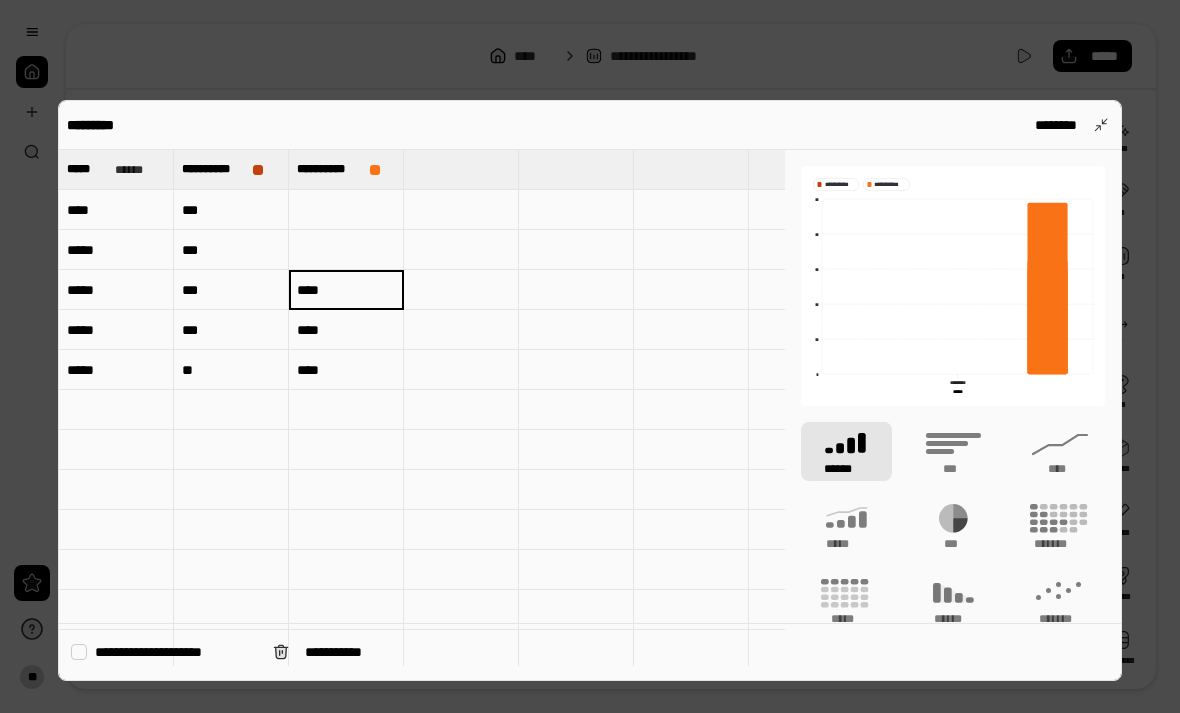 click on "****" at bounding box center [346, 290] 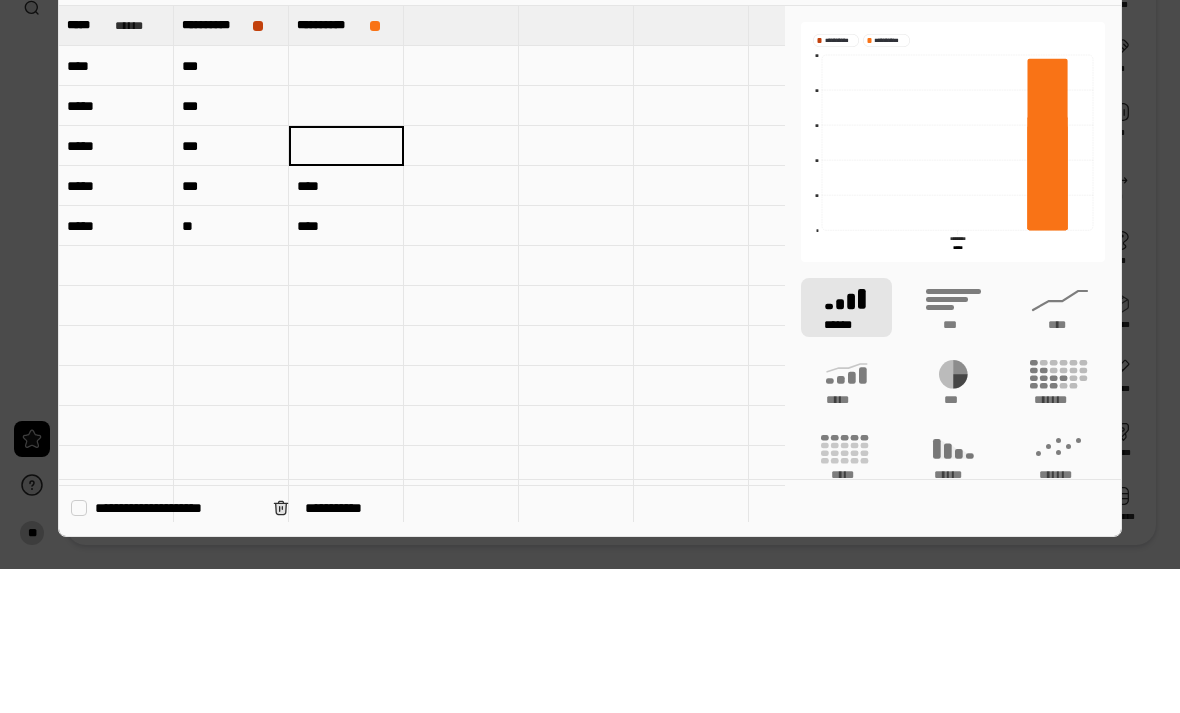 type 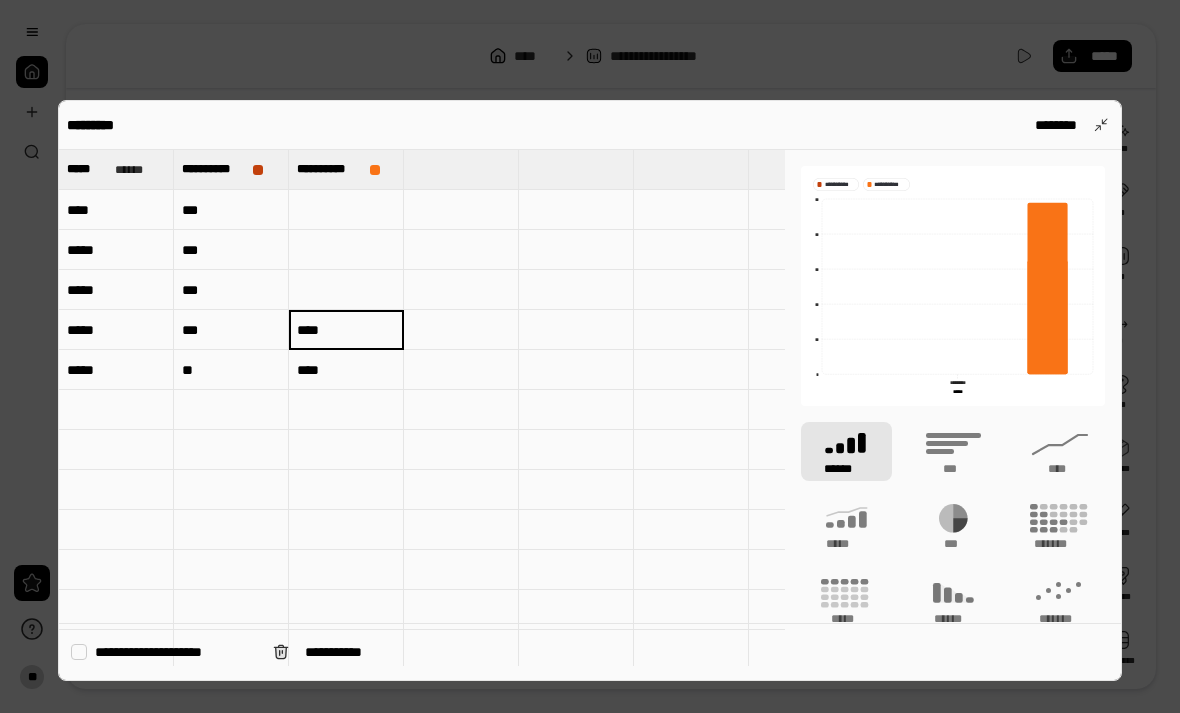 click on "****" at bounding box center [346, 330] 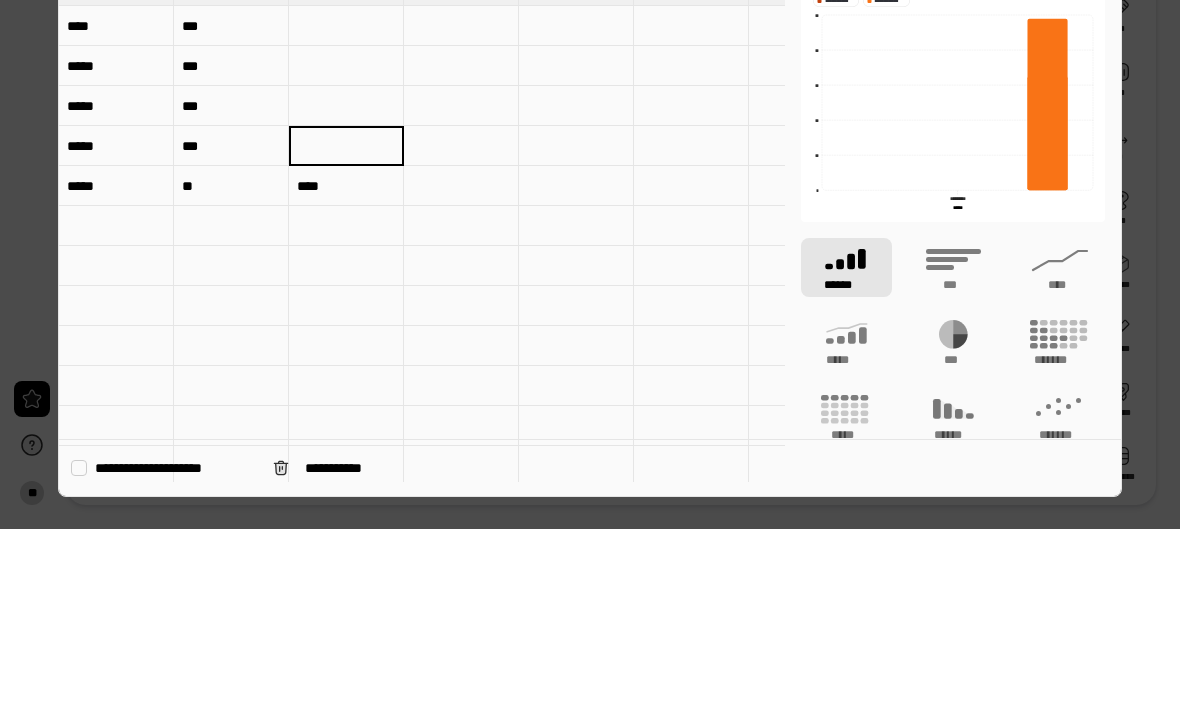 type 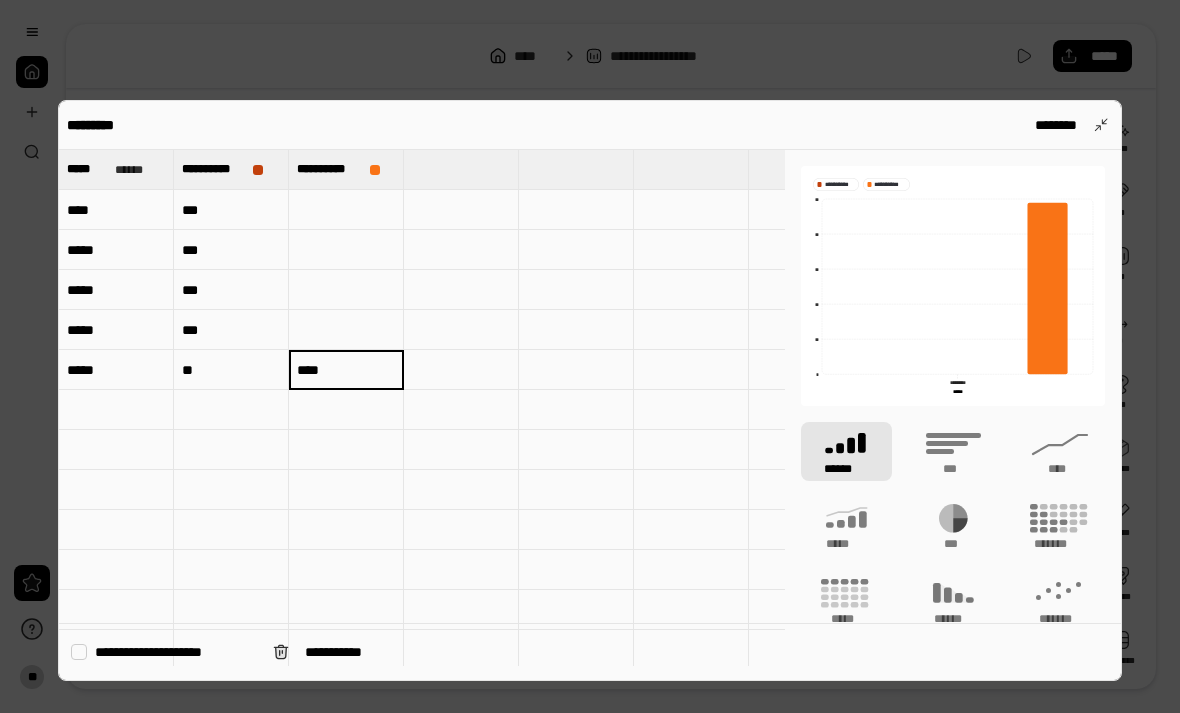 click on "****" at bounding box center (346, 370) 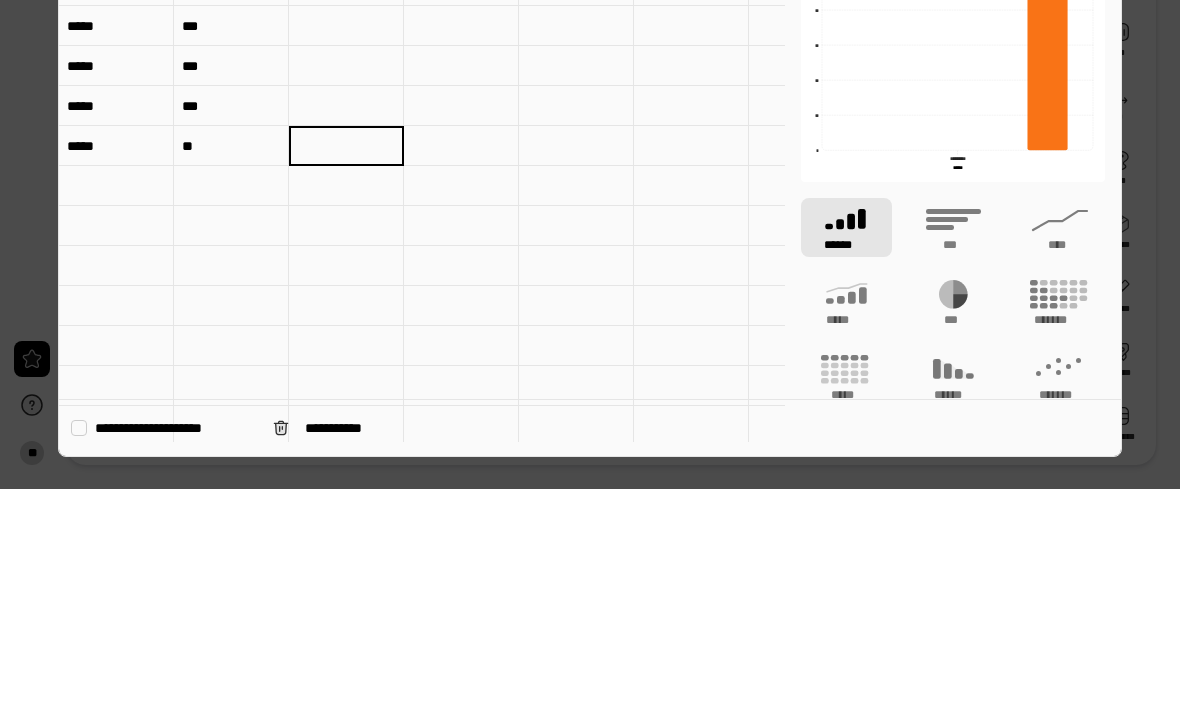 type 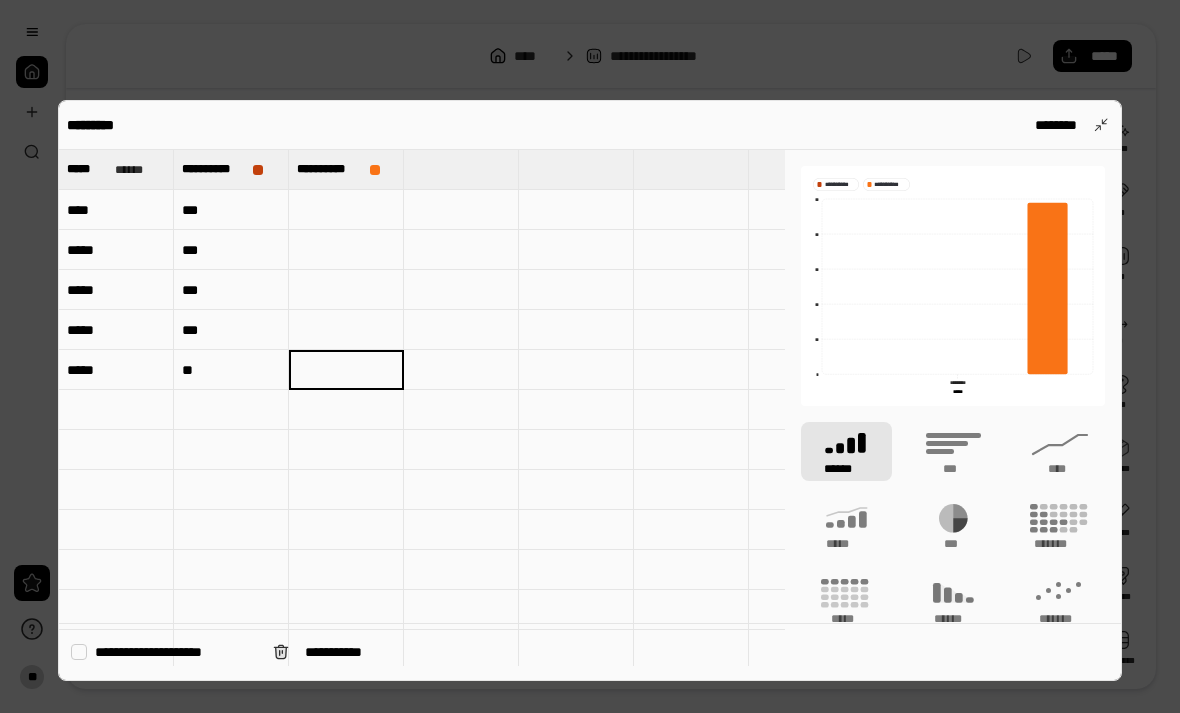 type on "**********" 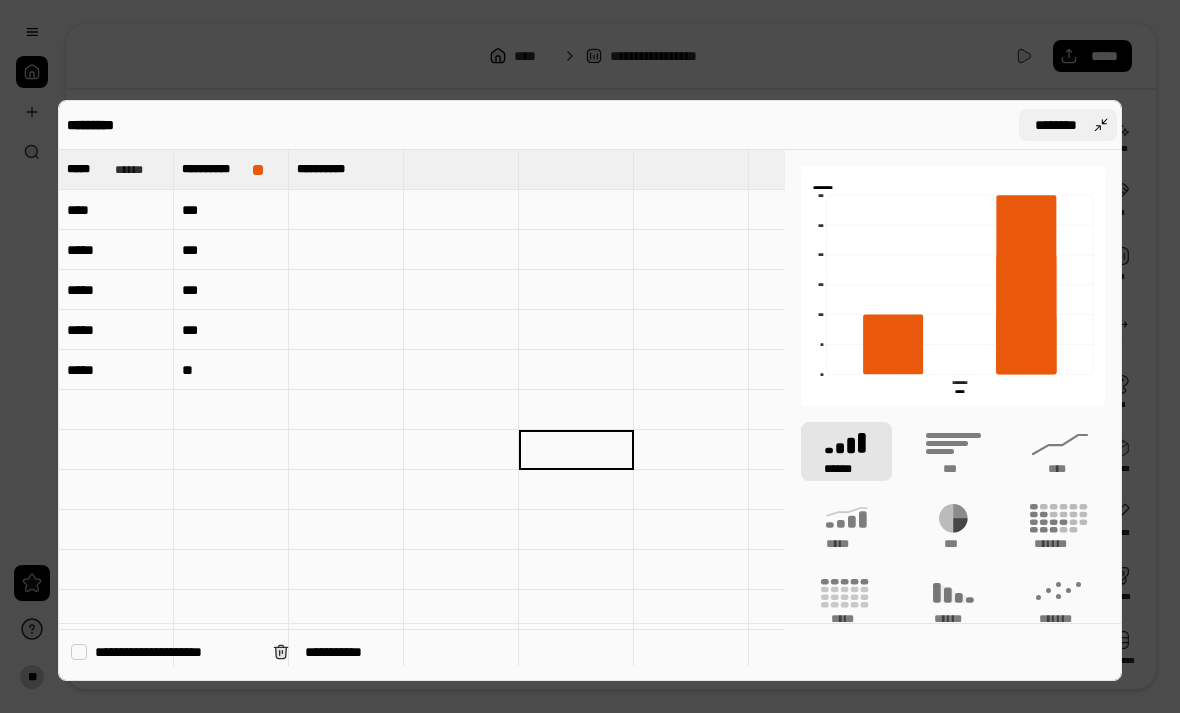 click on "********" at bounding box center (1056, 125) 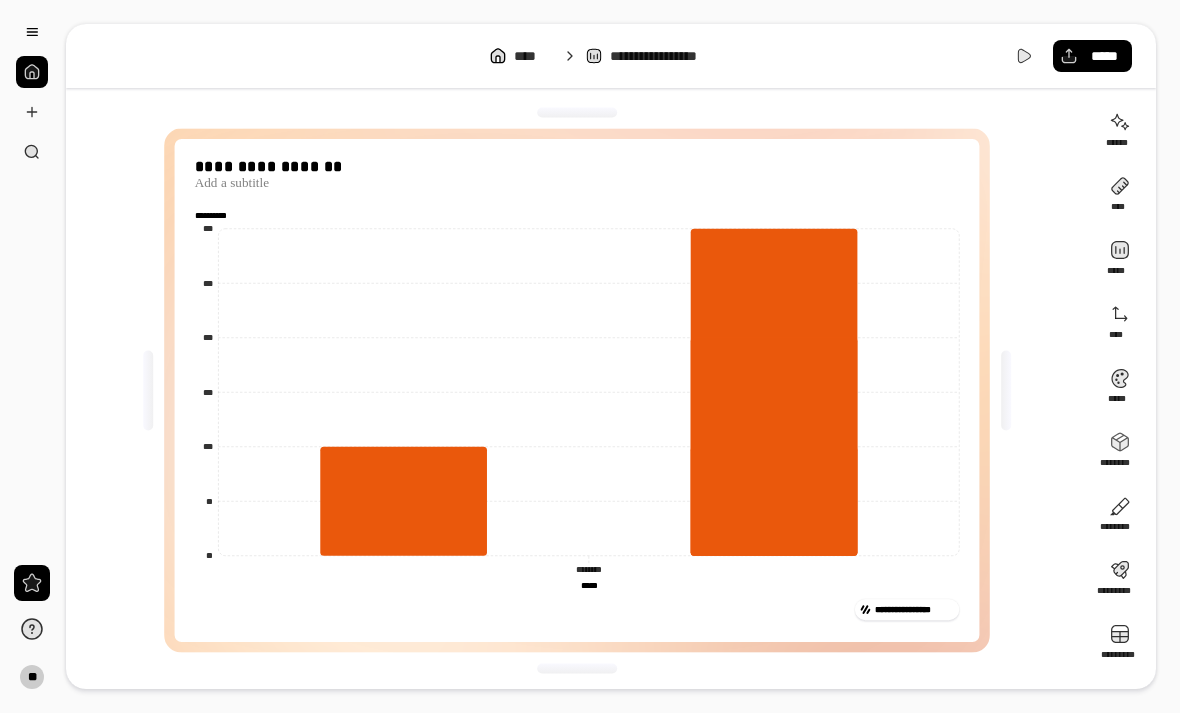 scroll, scrollTop: 6, scrollLeft: 0, axis: vertical 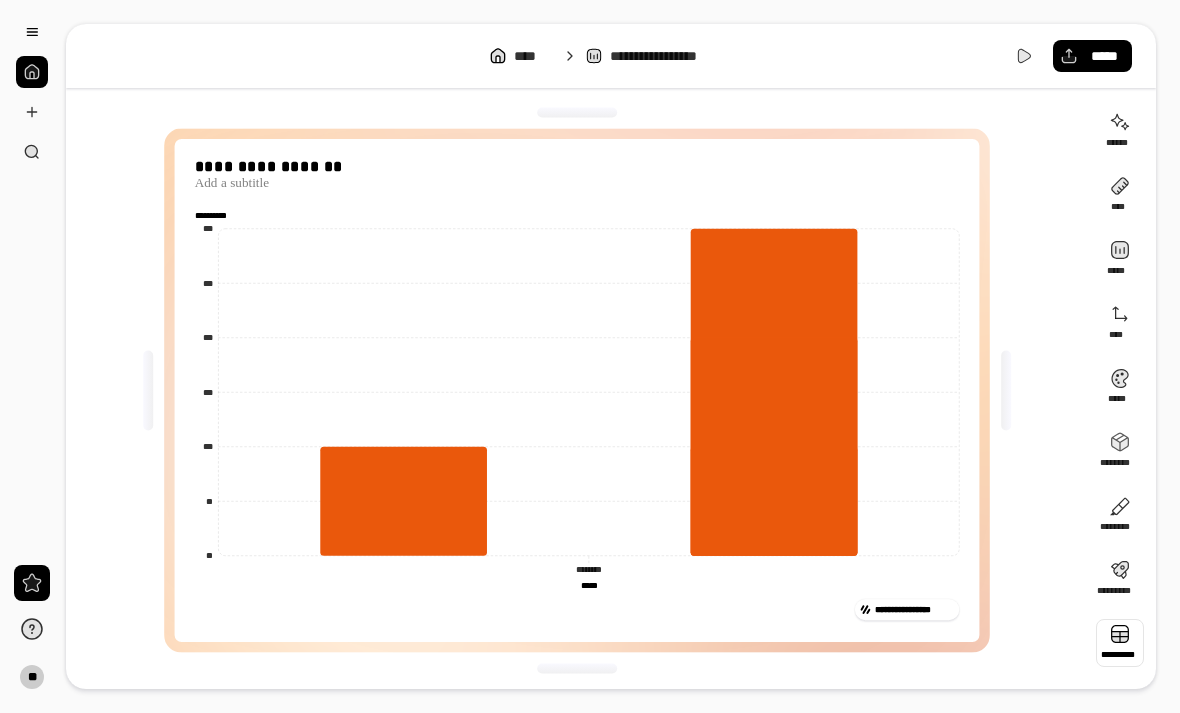 click at bounding box center (1120, 643) 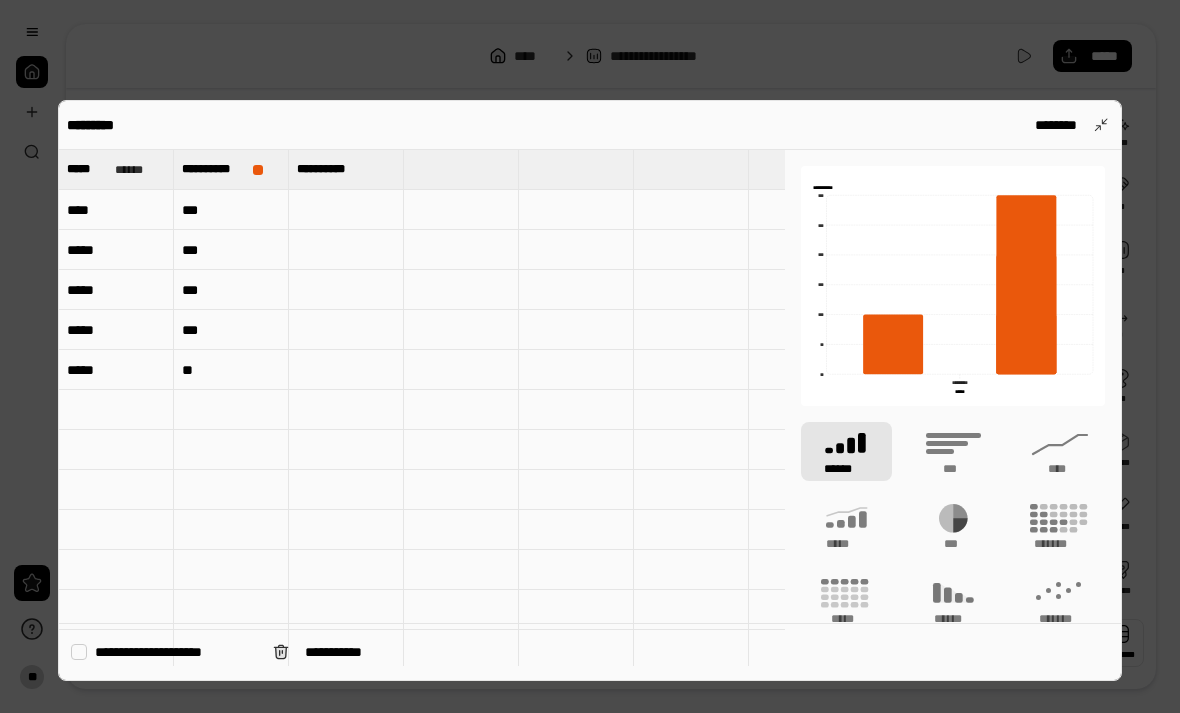 scroll, scrollTop: 8, scrollLeft: 0, axis: vertical 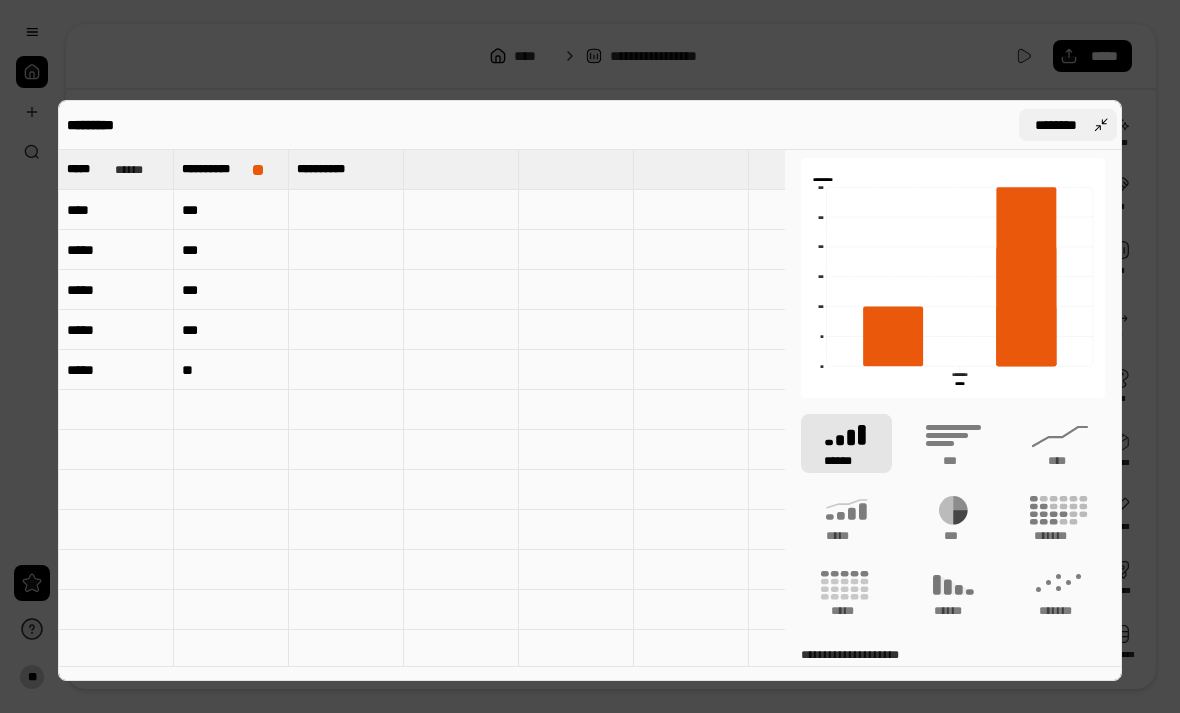 click on "********" at bounding box center (1056, 125) 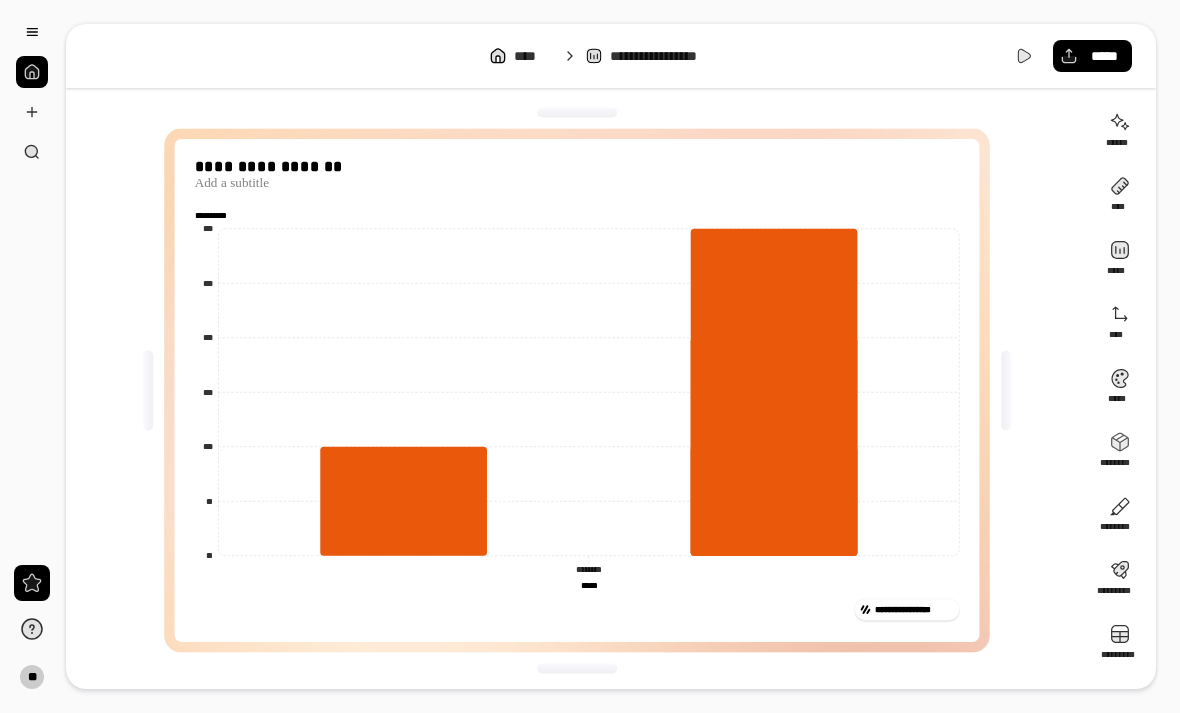 scroll, scrollTop: 6, scrollLeft: 0, axis: vertical 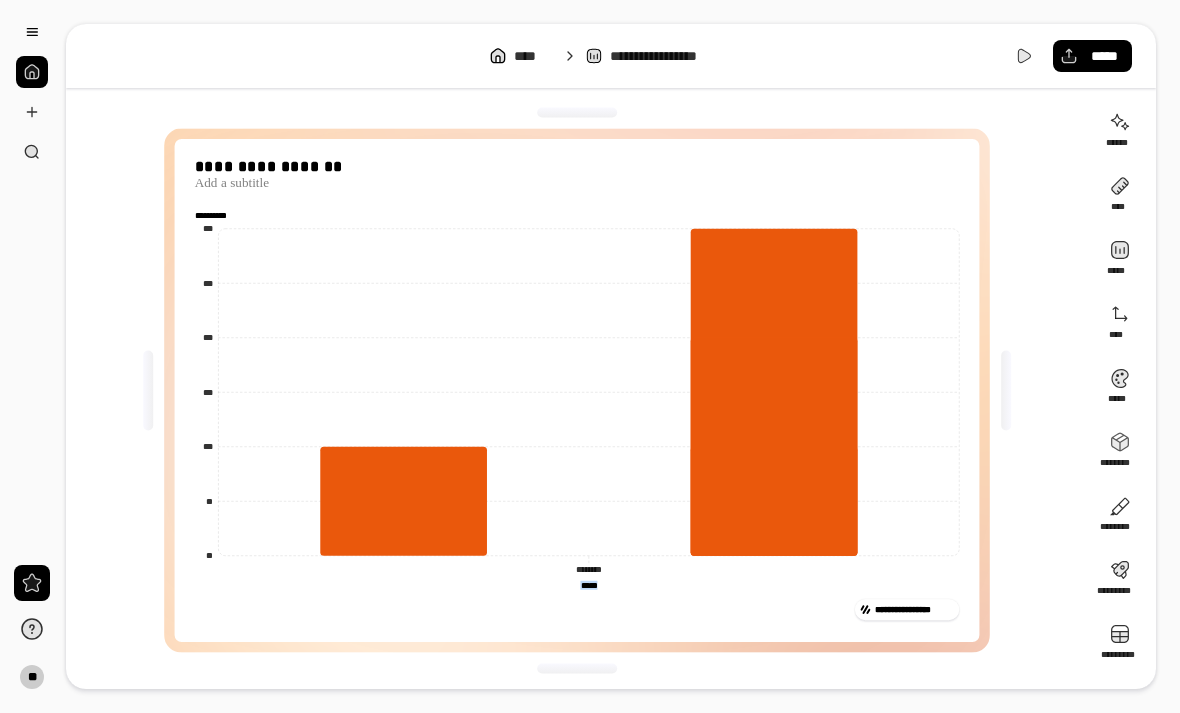 click on "**********" at bounding box center (577, 390) 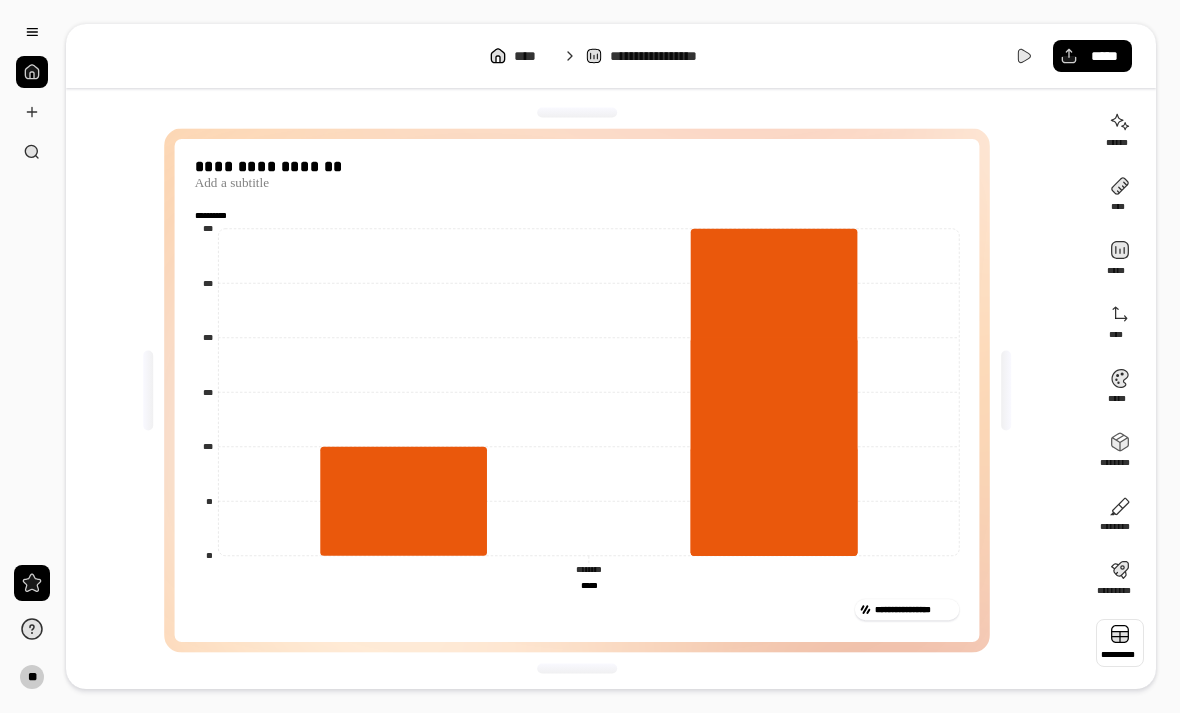 click at bounding box center [1120, 643] 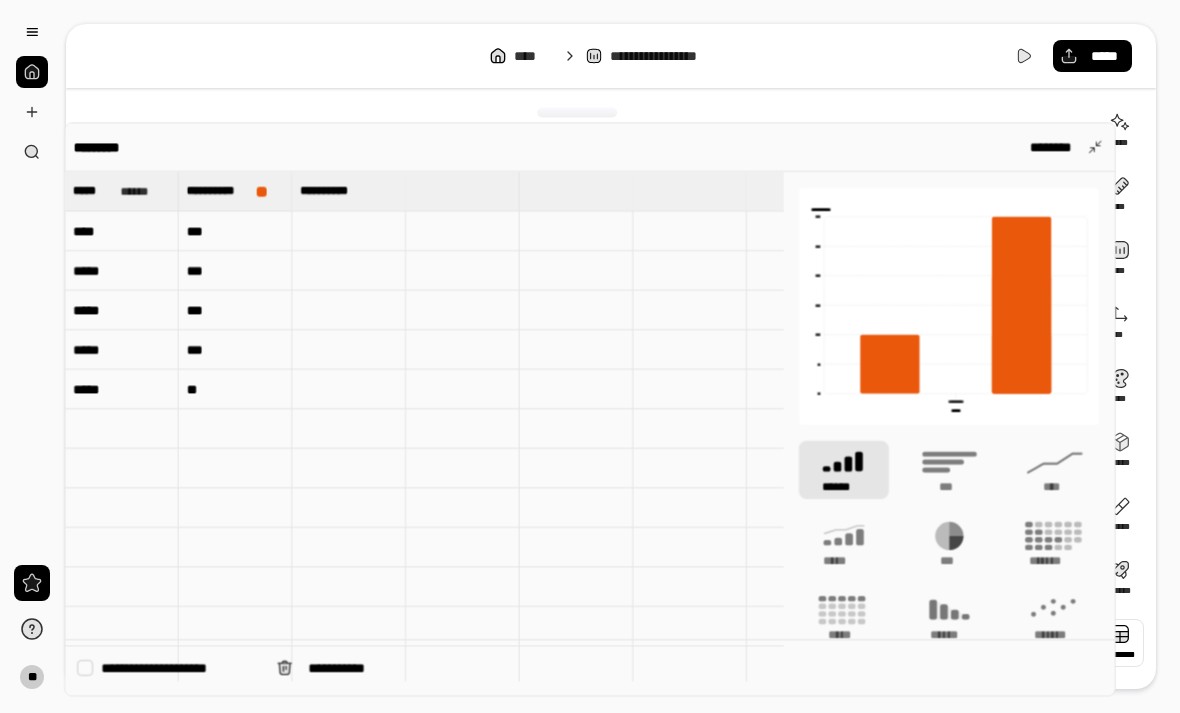 click on "**********" at bounding box center (590, 409) 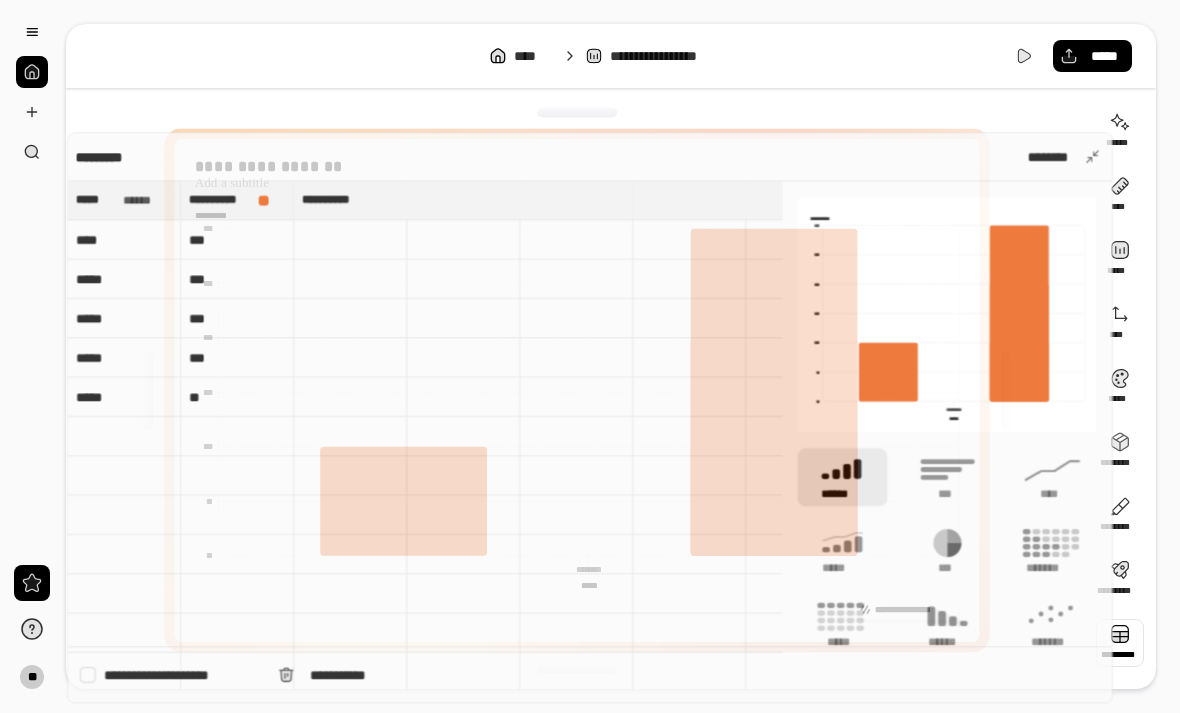 scroll, scrollTop: 0, scrollLeft: 0, axis: both 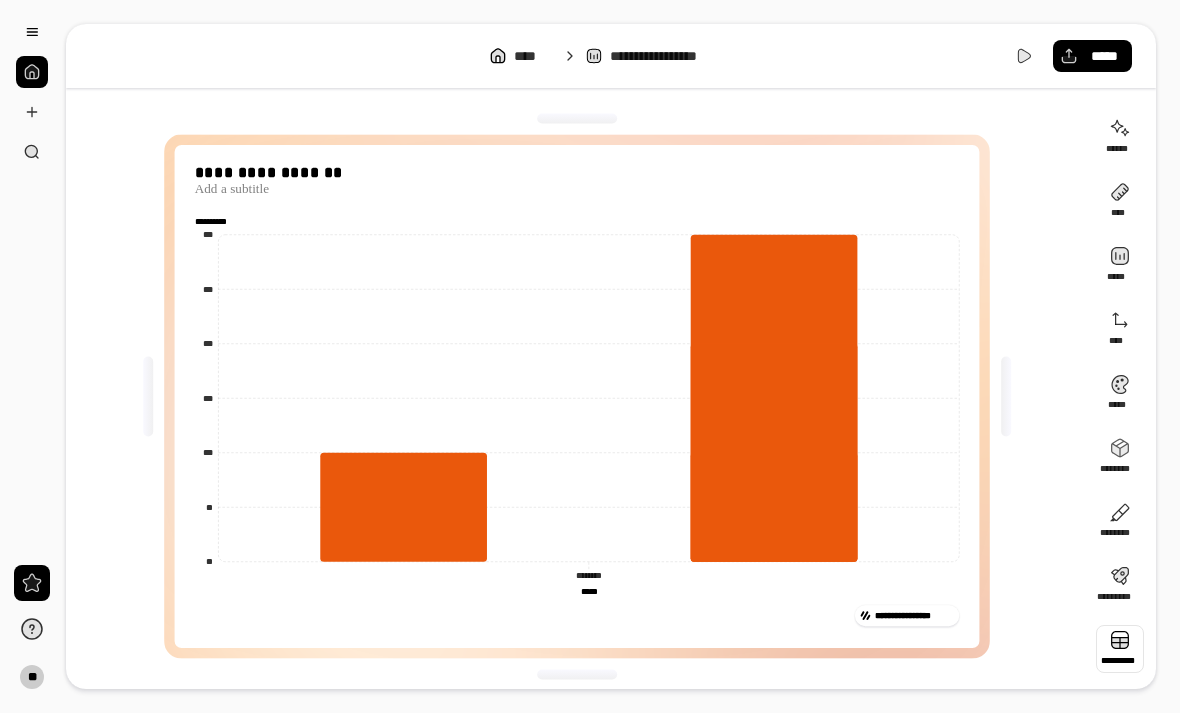 click at bounding box center [1120, 649] 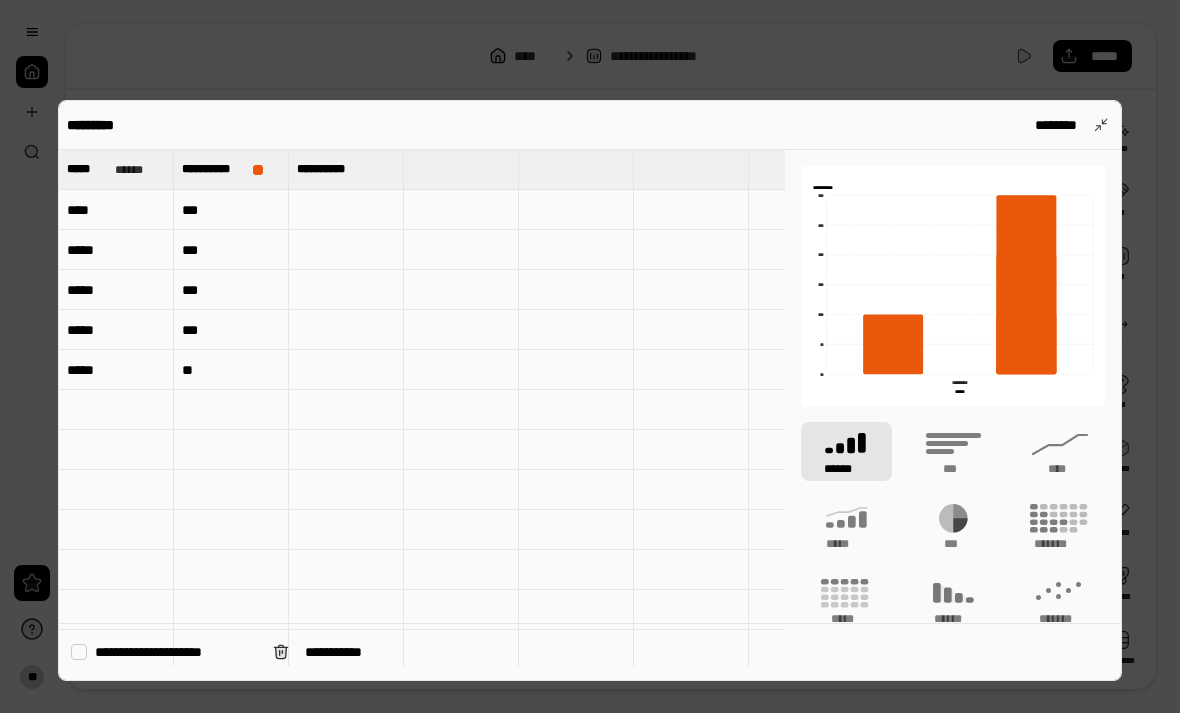 click on "***" at bounding box center [231, 250] 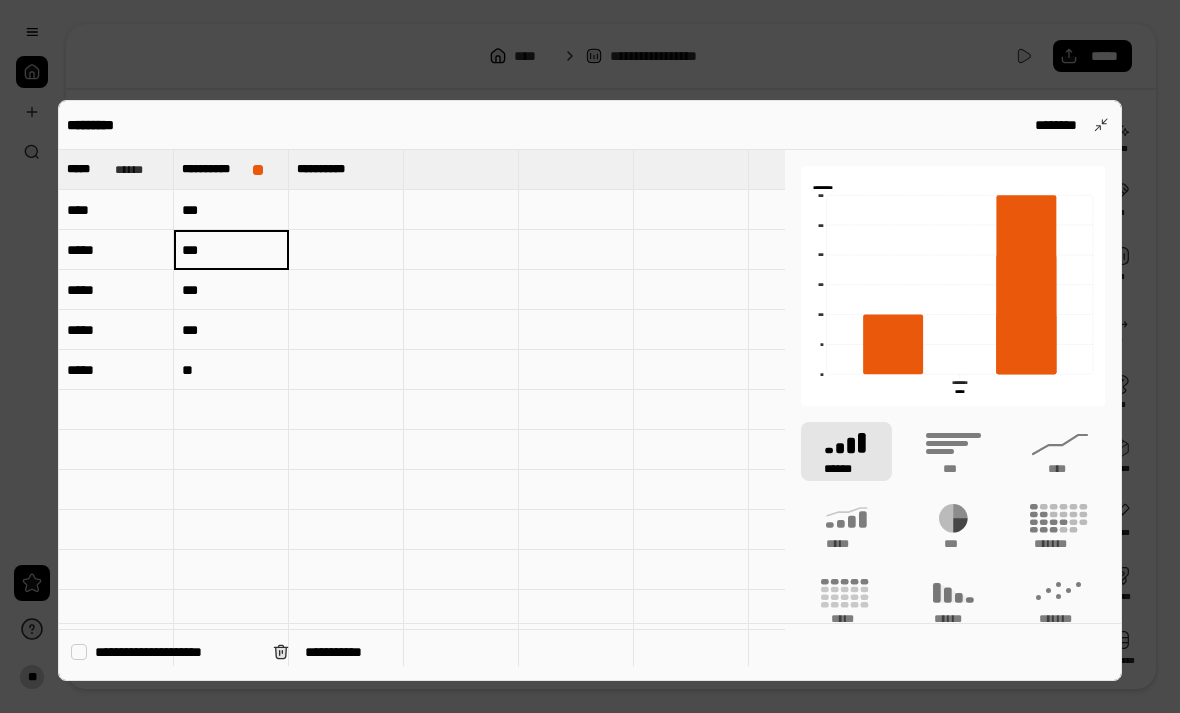 click at bounding box center (346, 250) 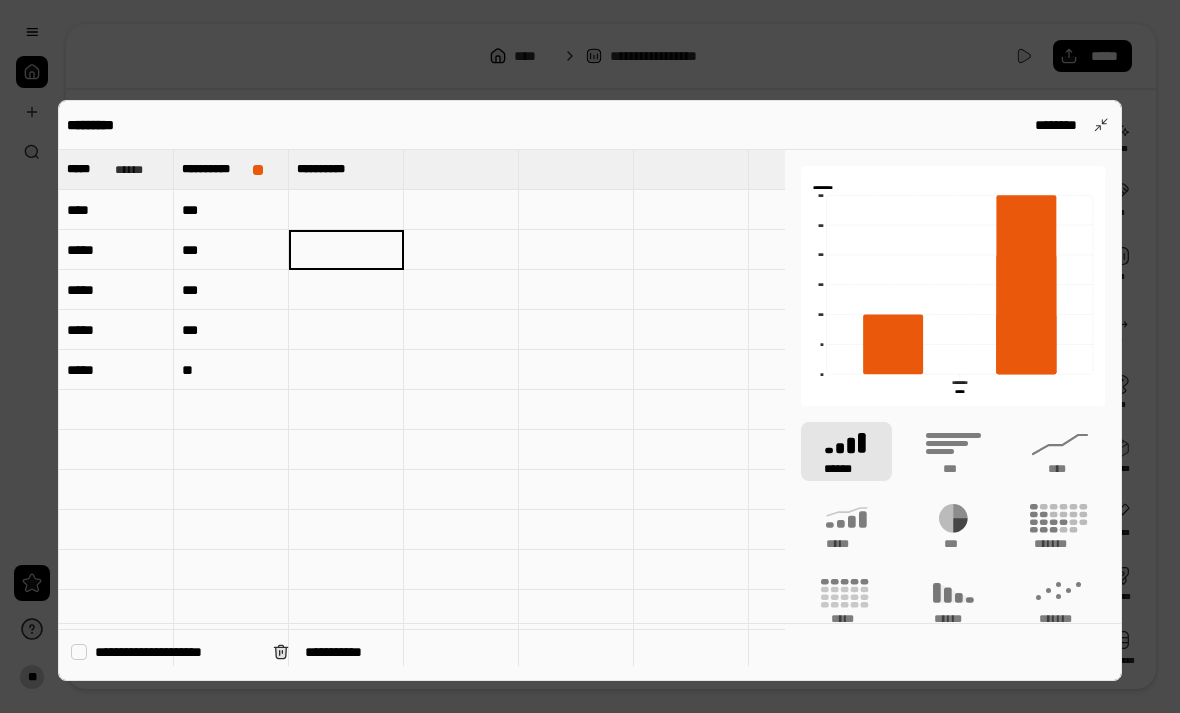 click at bounding box center (346, 250) 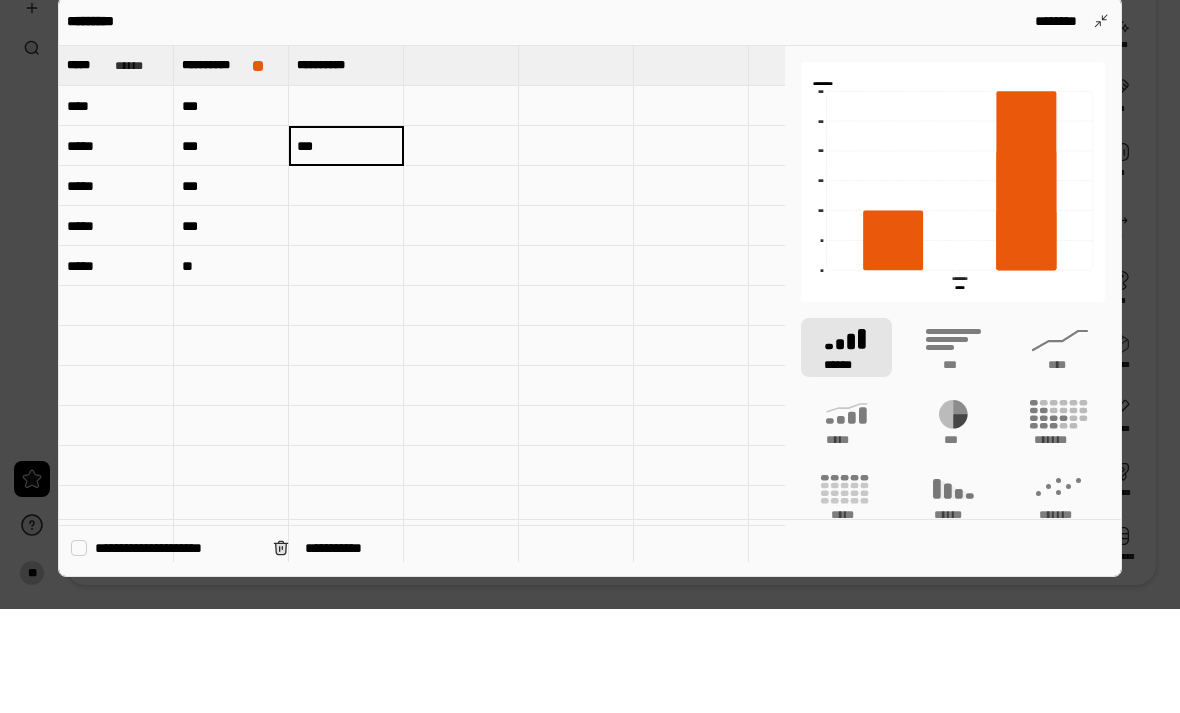 type on "***" 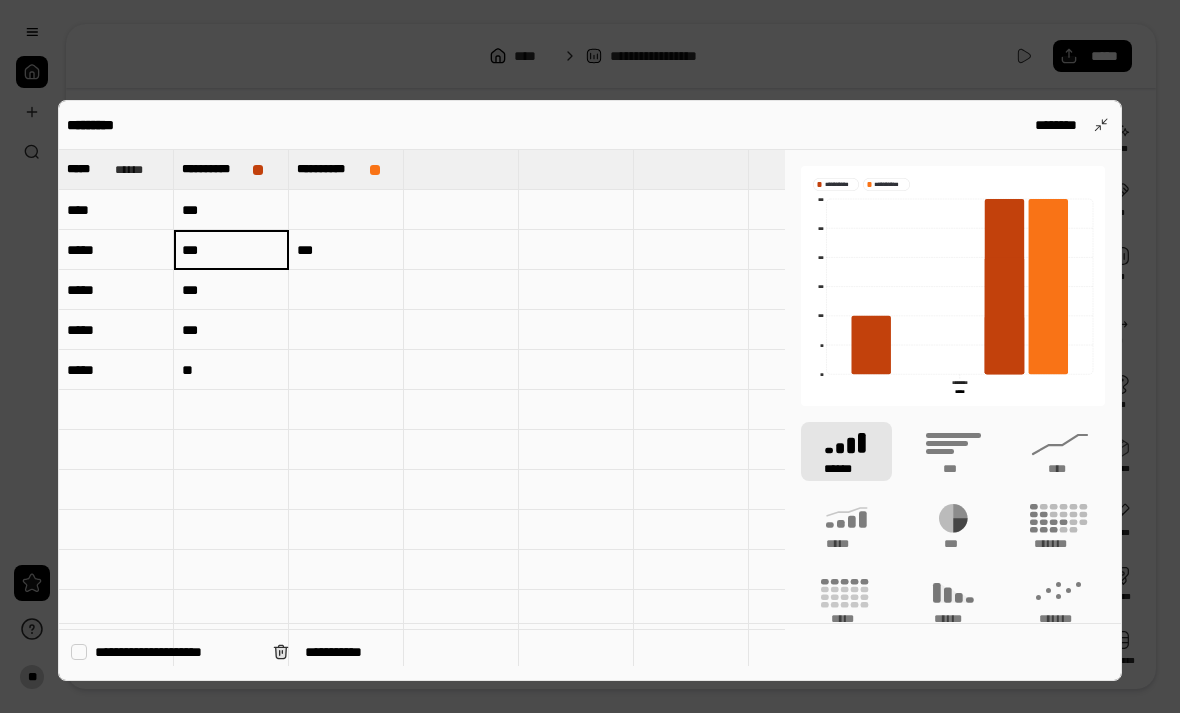 click on "***" at bounding box center [231, 250] 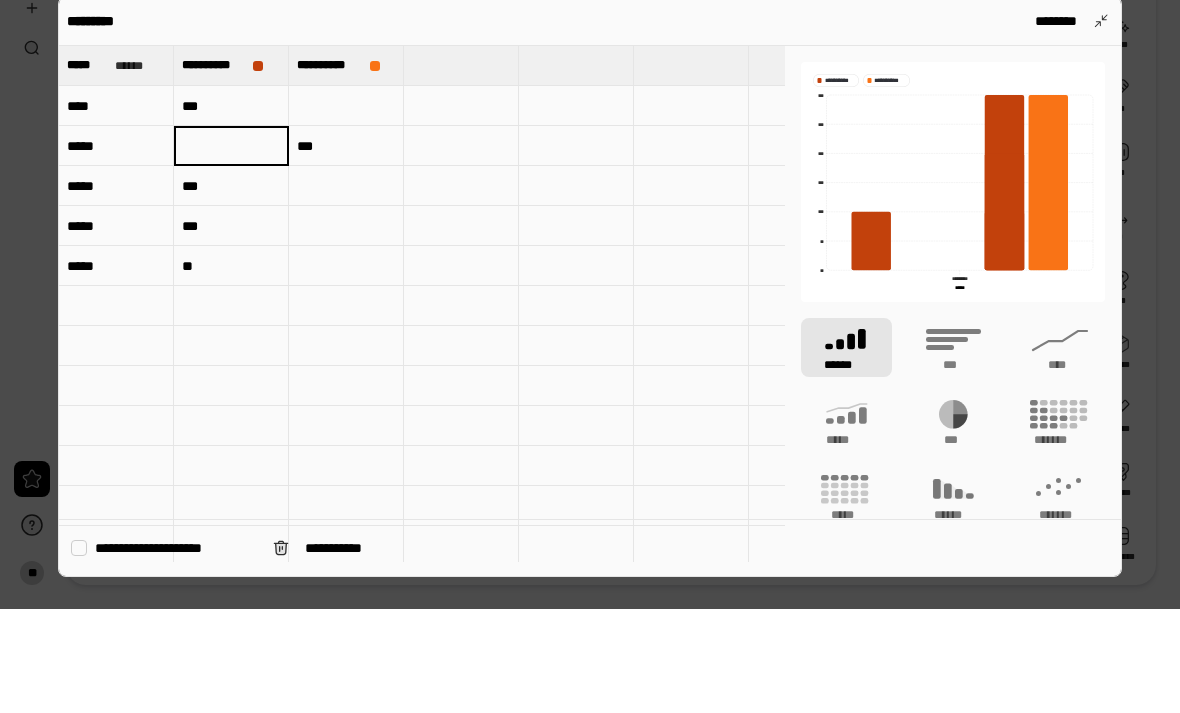 type 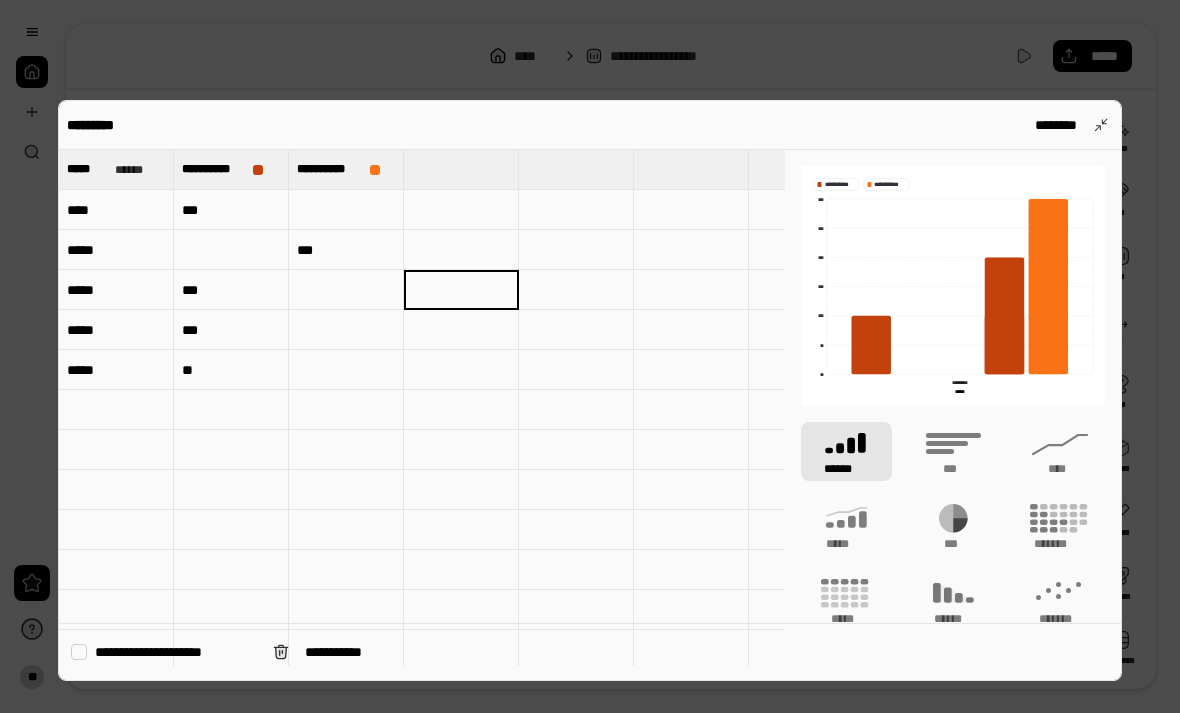 click at bounding box center [461, 290] 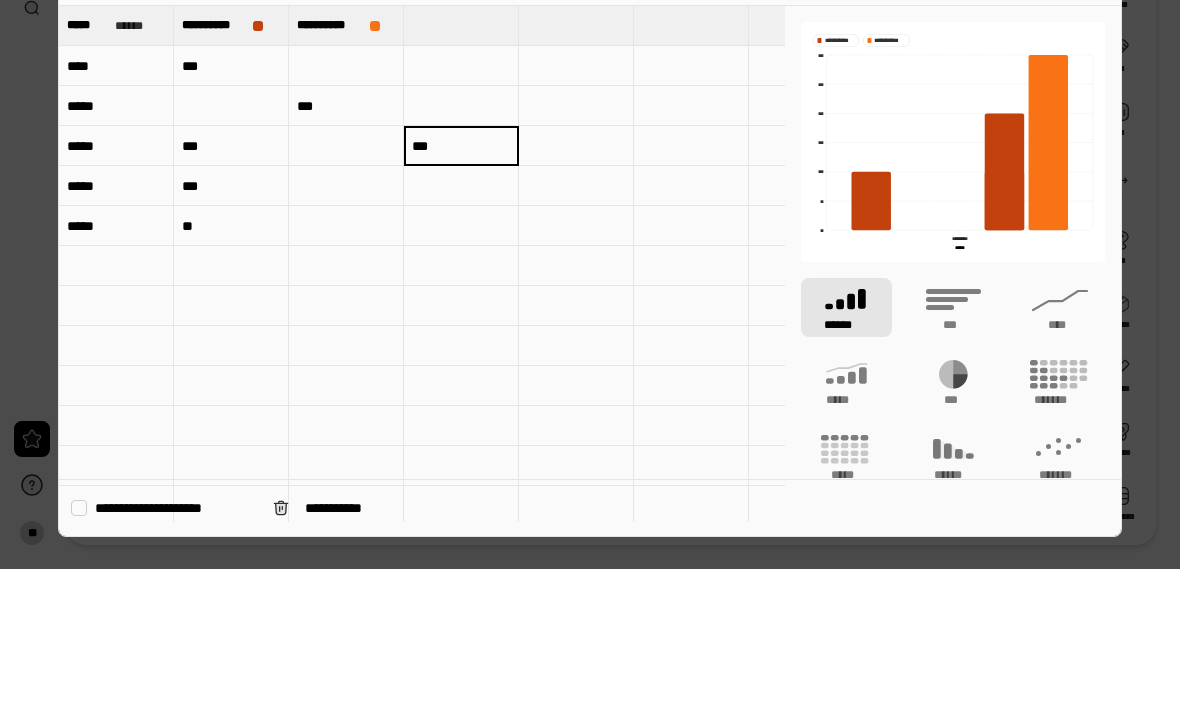 type on "***" 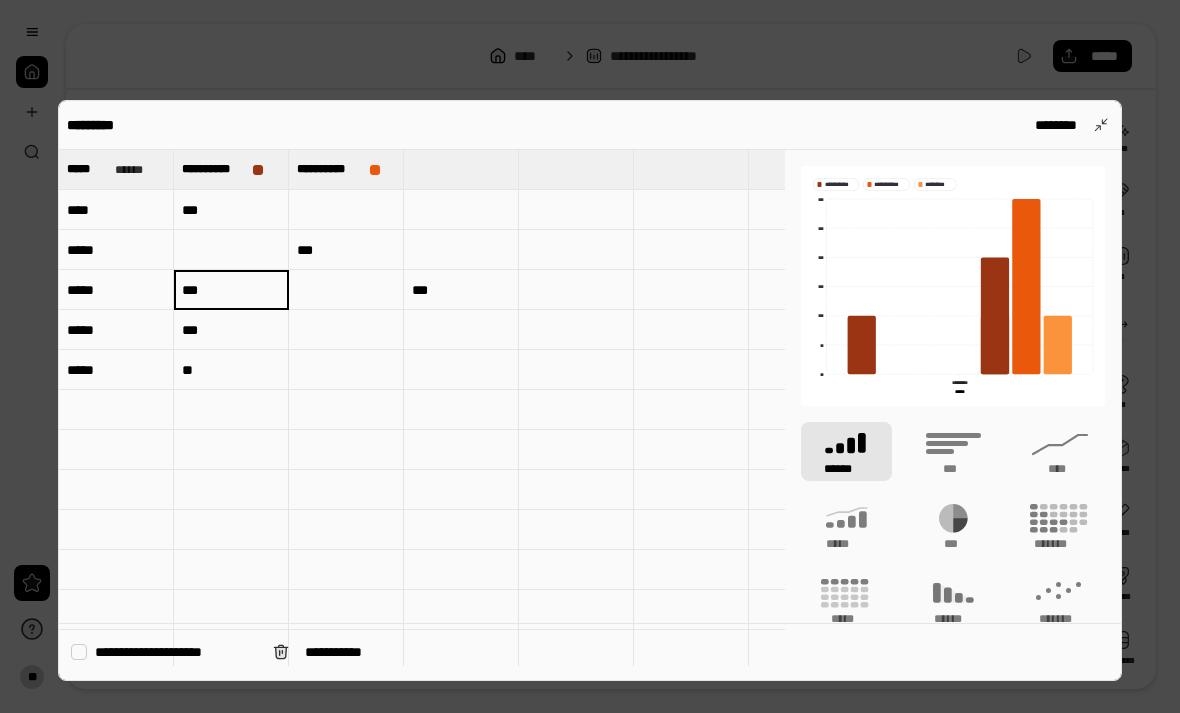 click on "***" at bounding box center (231, 290) 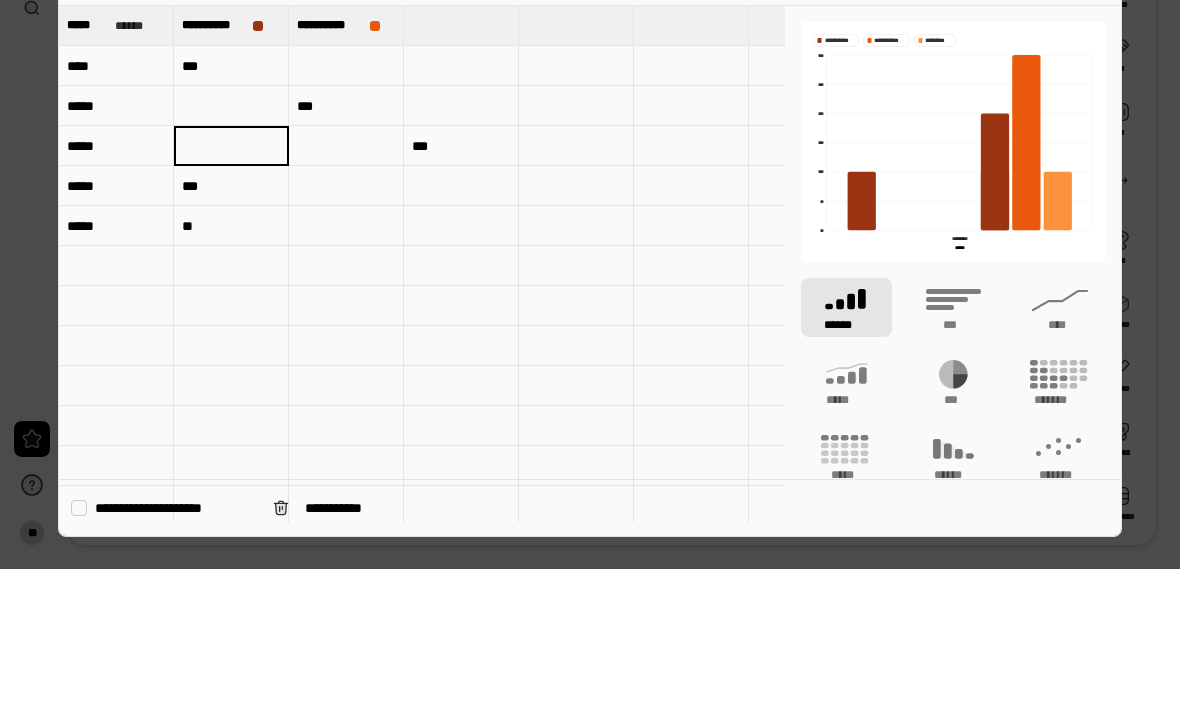 type 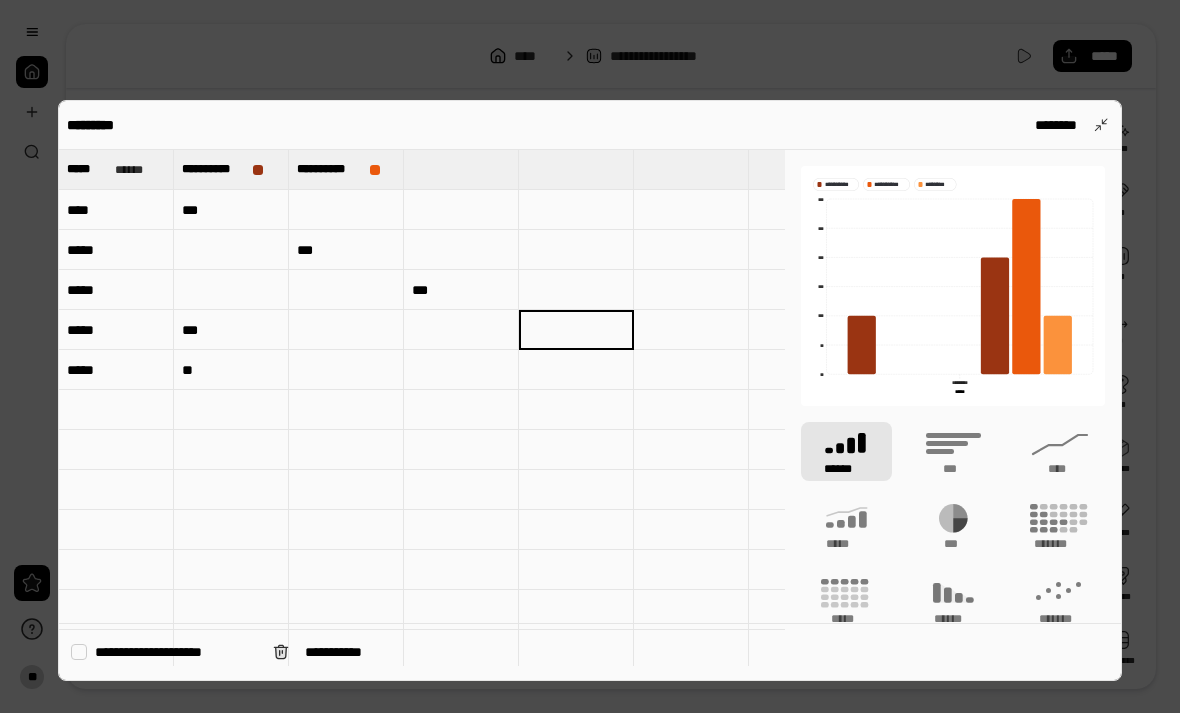 click at bounding box center [576, 330] 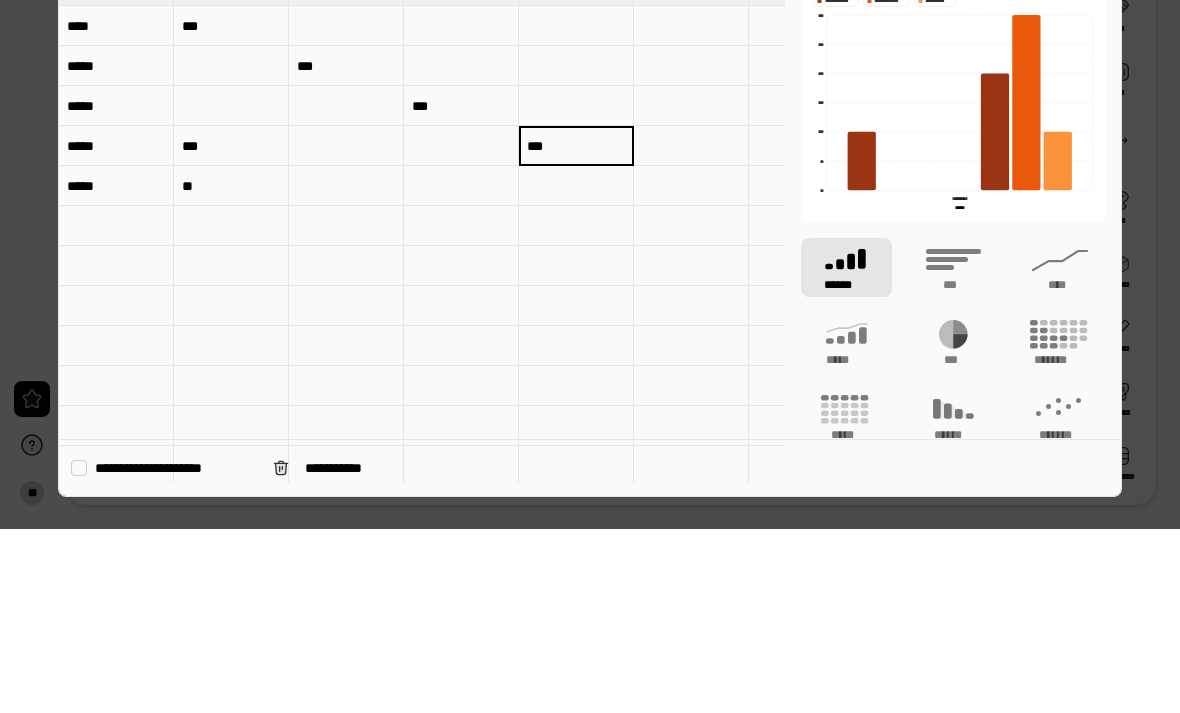 type on "***" 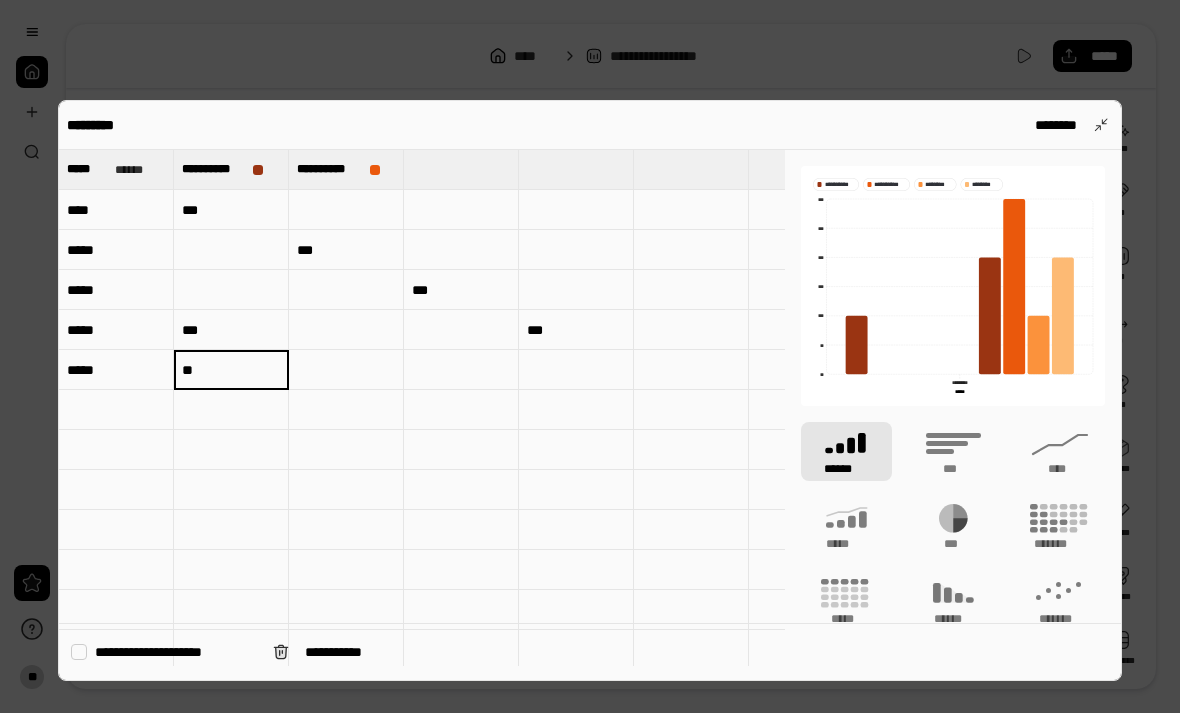 click on "***" at bounding box center (231, 330) 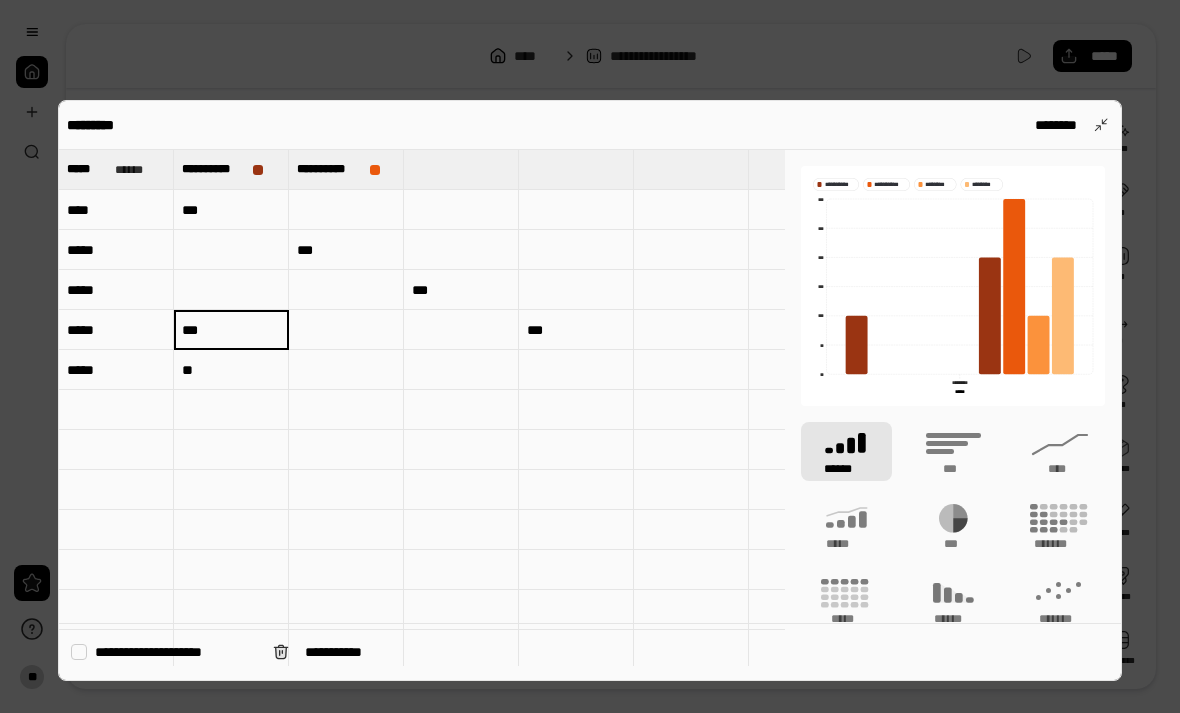 click on "***" at bounding box center [231, 330] 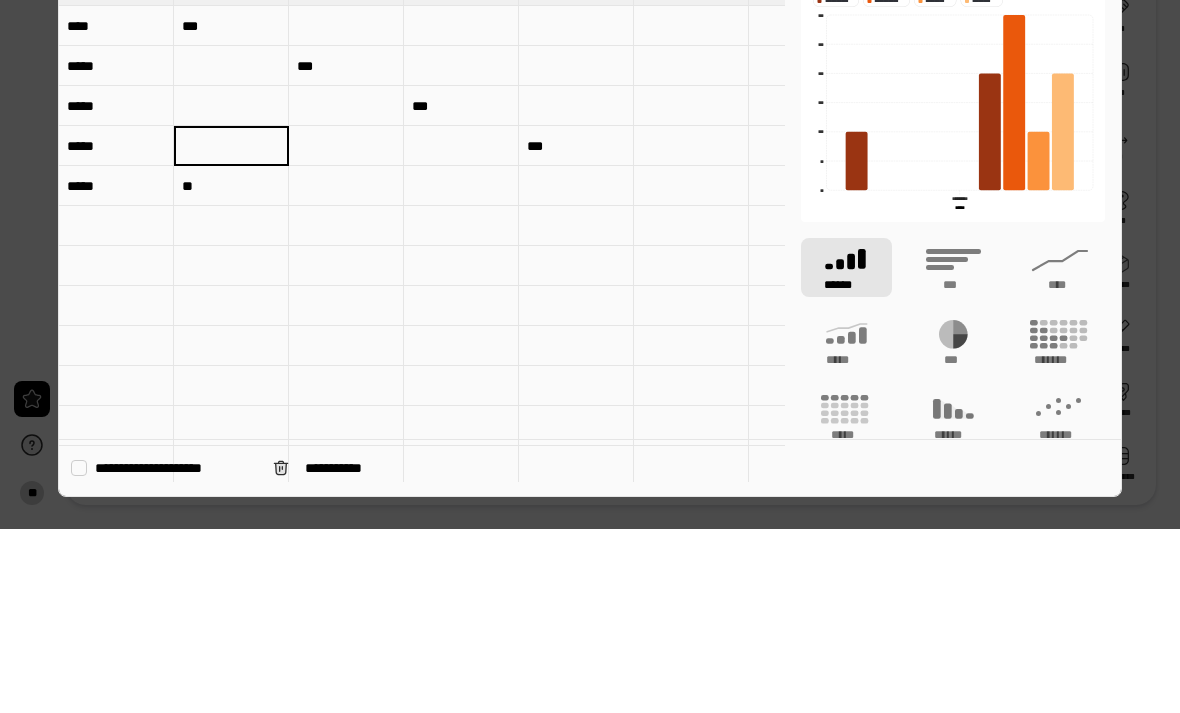 type 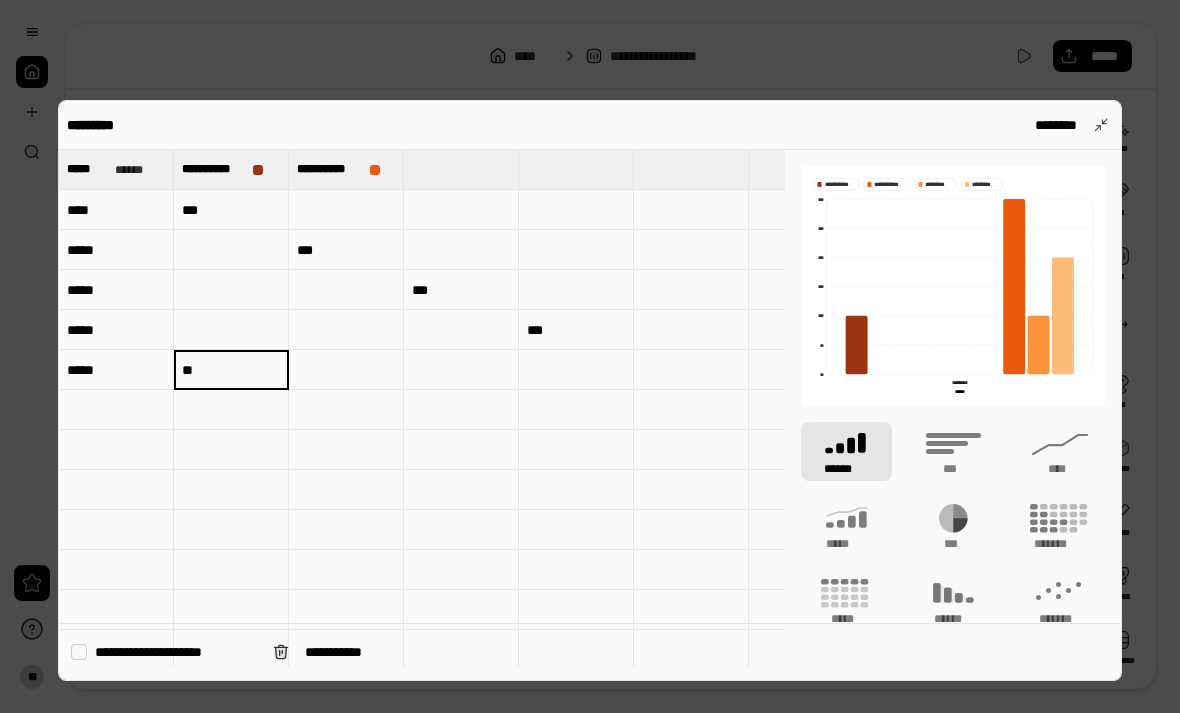 click at bounding box center (691, 370) 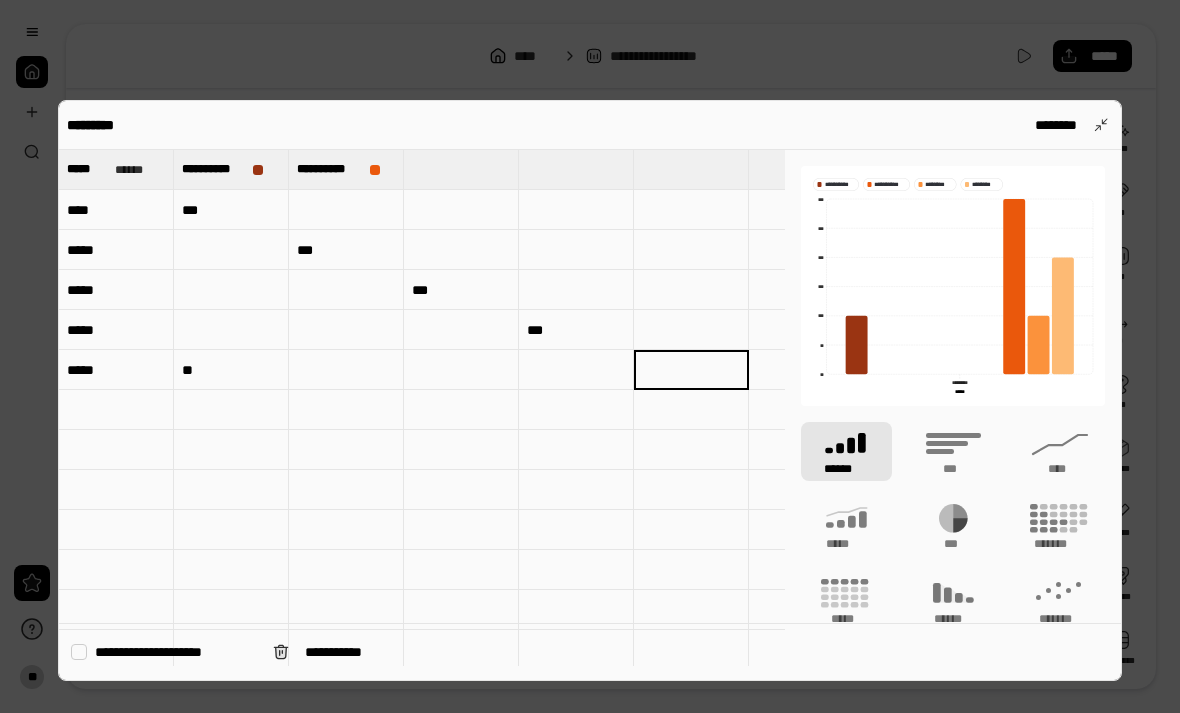click at bounding box center [691, 370] 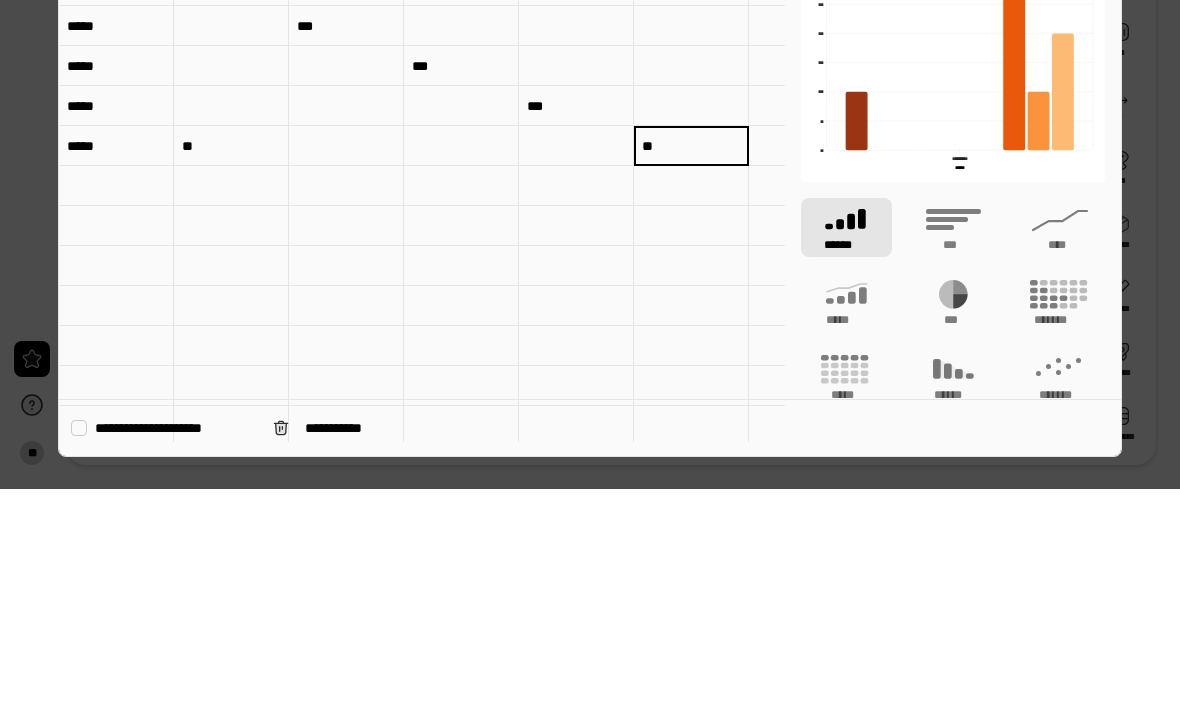 type on "**" 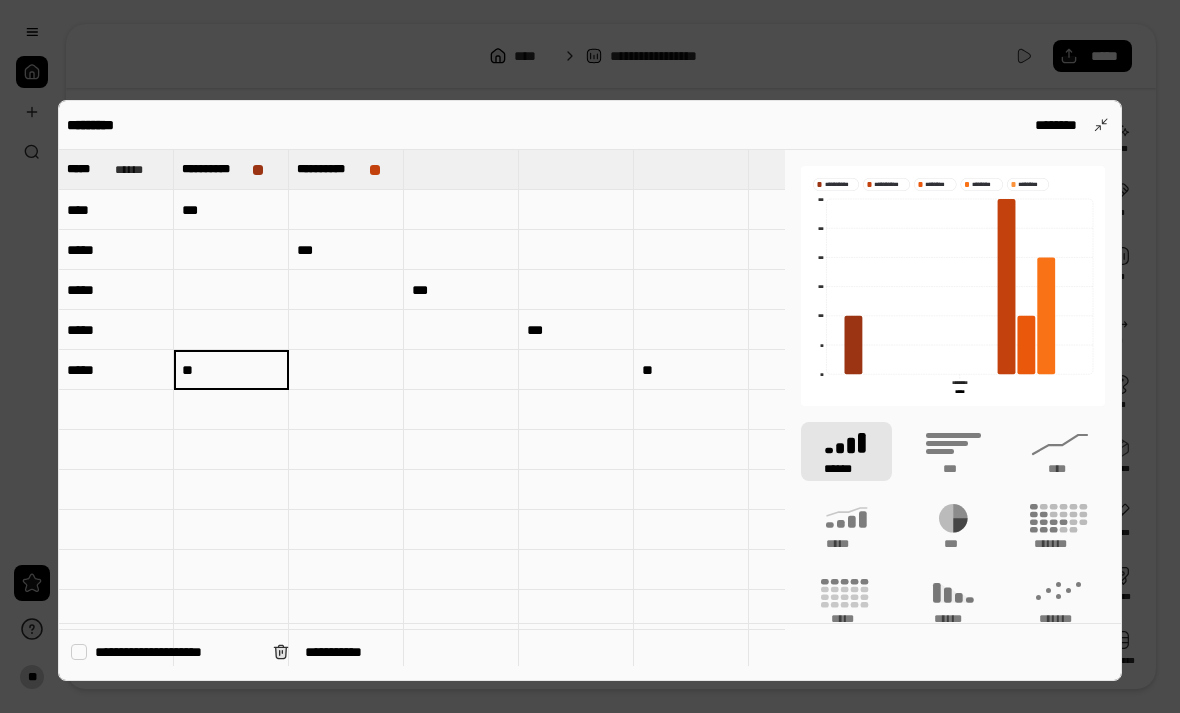 click on "**" at bounding box center [231, 370] 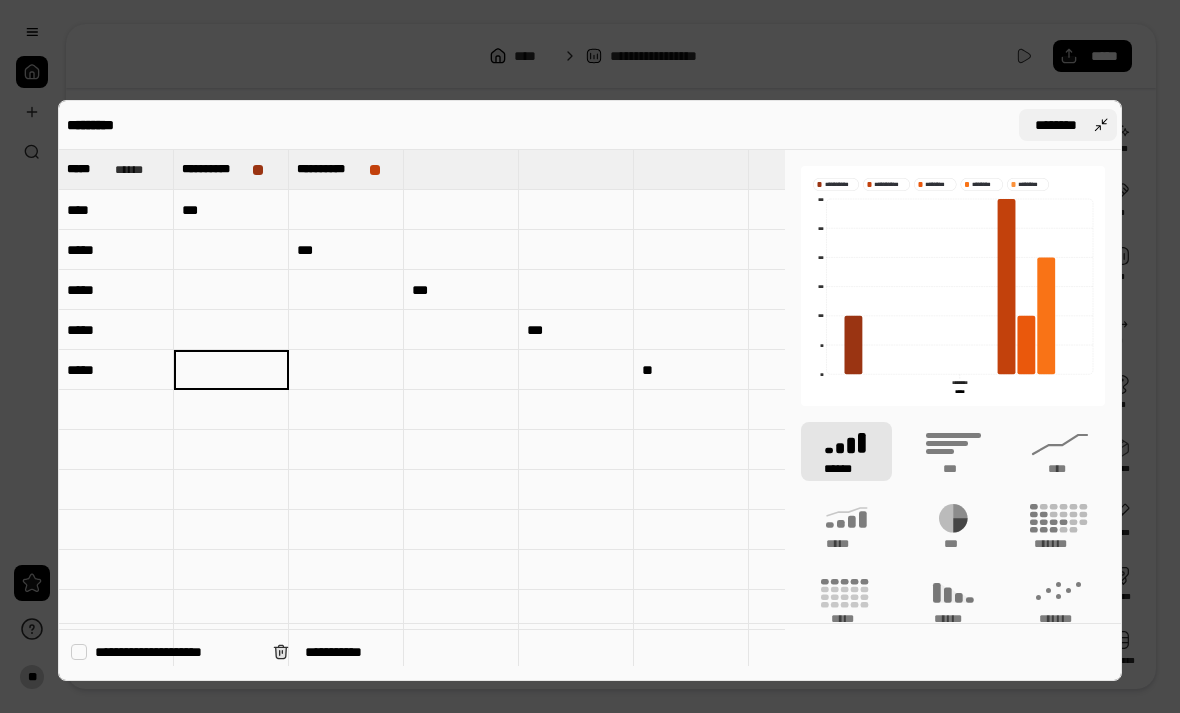 type 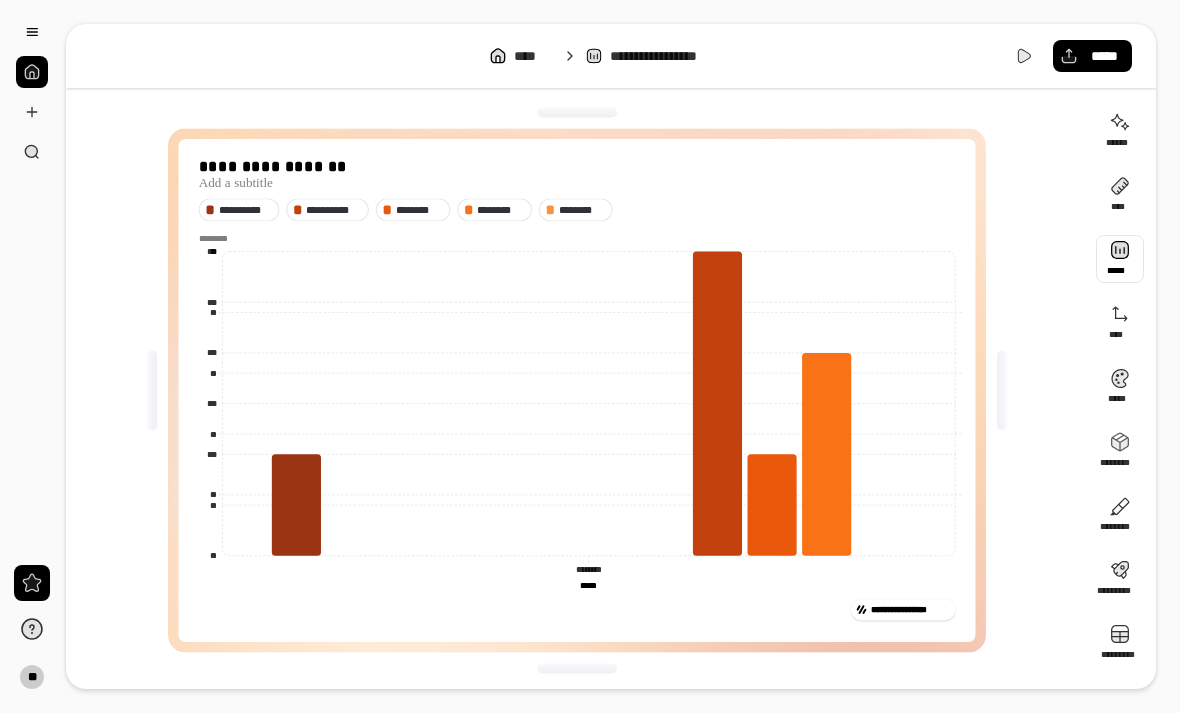 scroll, scrollTop: 6, scrollLeft: 0, axis: vertical 